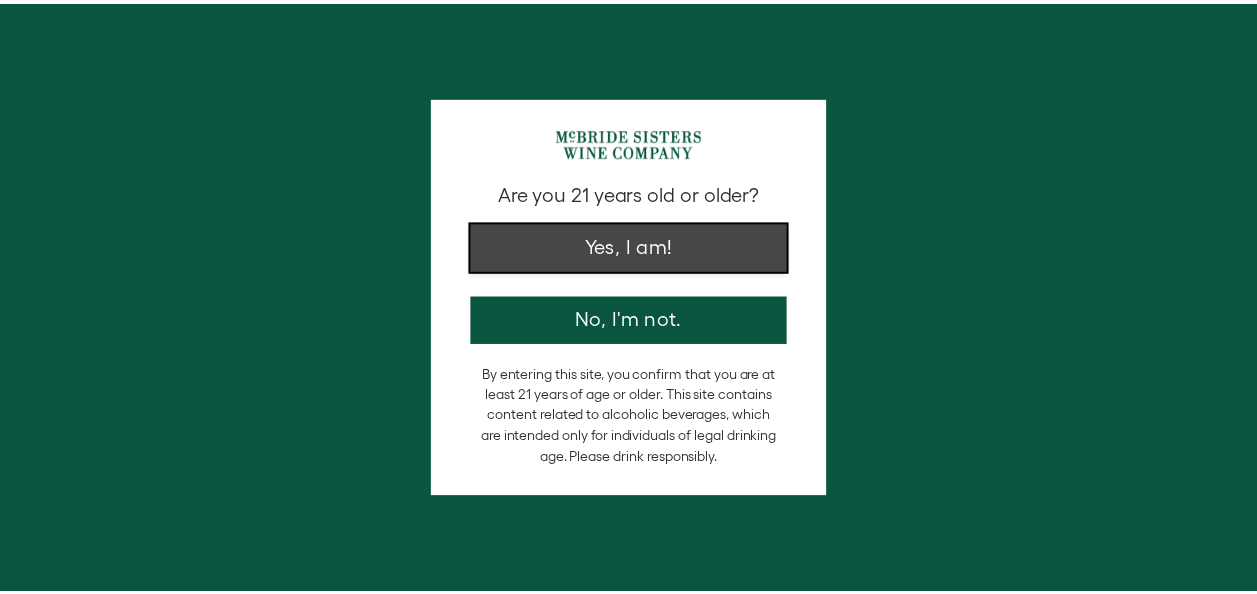 scroll, scrollTop: 0, scrollLeft: 0, axis: both 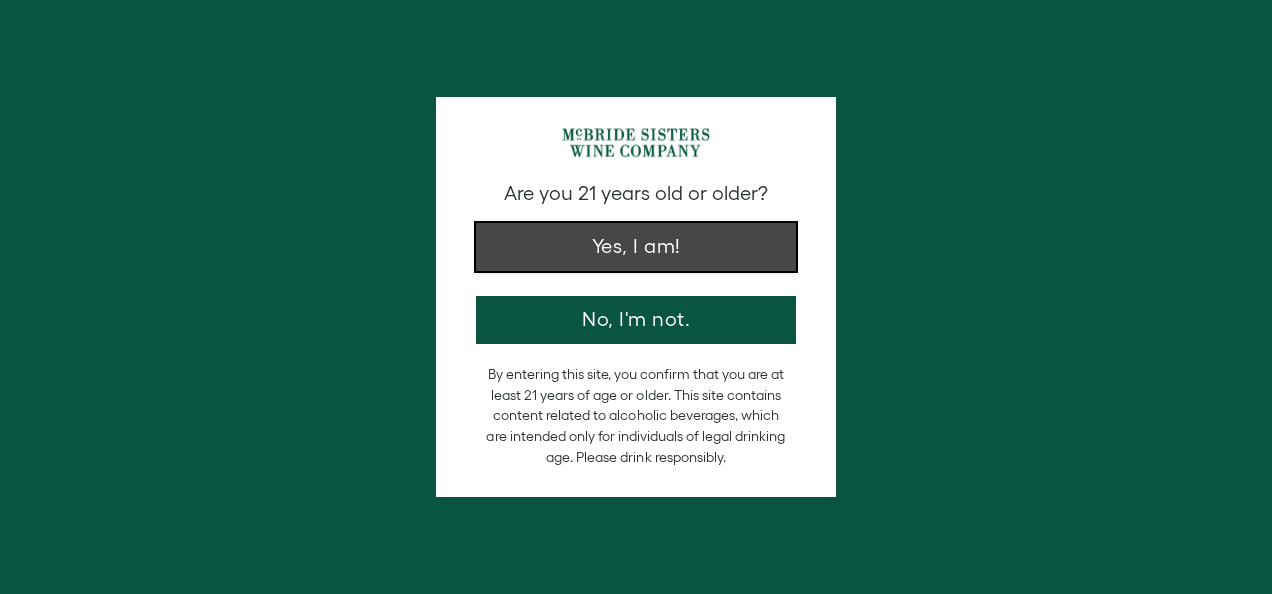 click on "Yes, I am!" at bounding box center [636, 247] 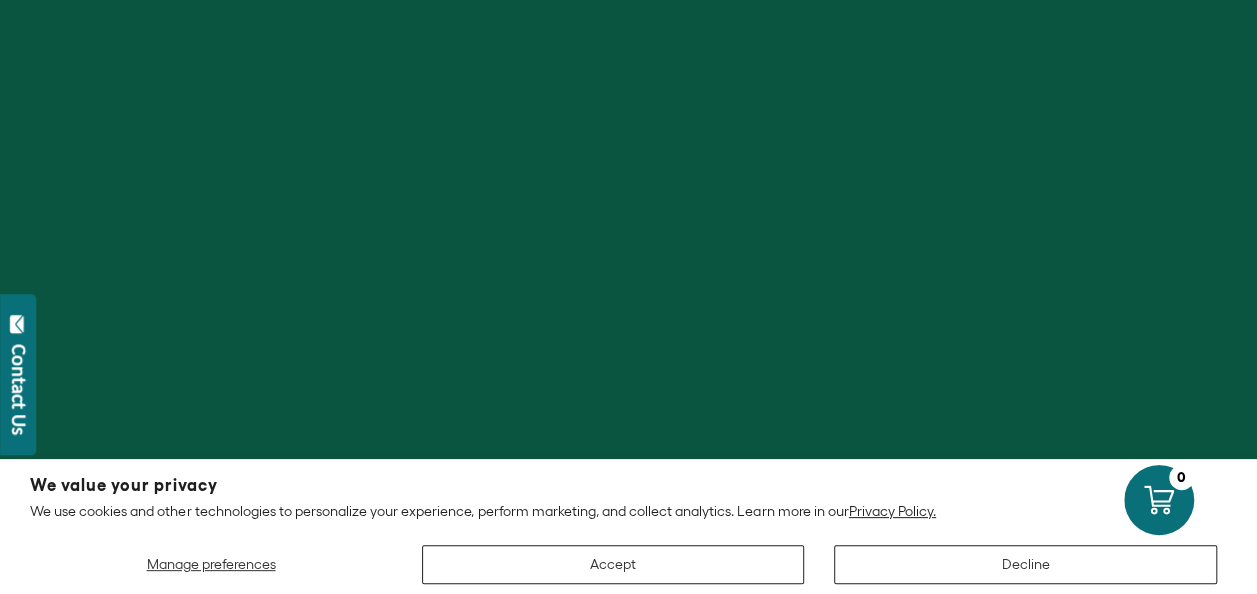 scroll, scrollTop: 0, scrollLeft: 0, axis: both 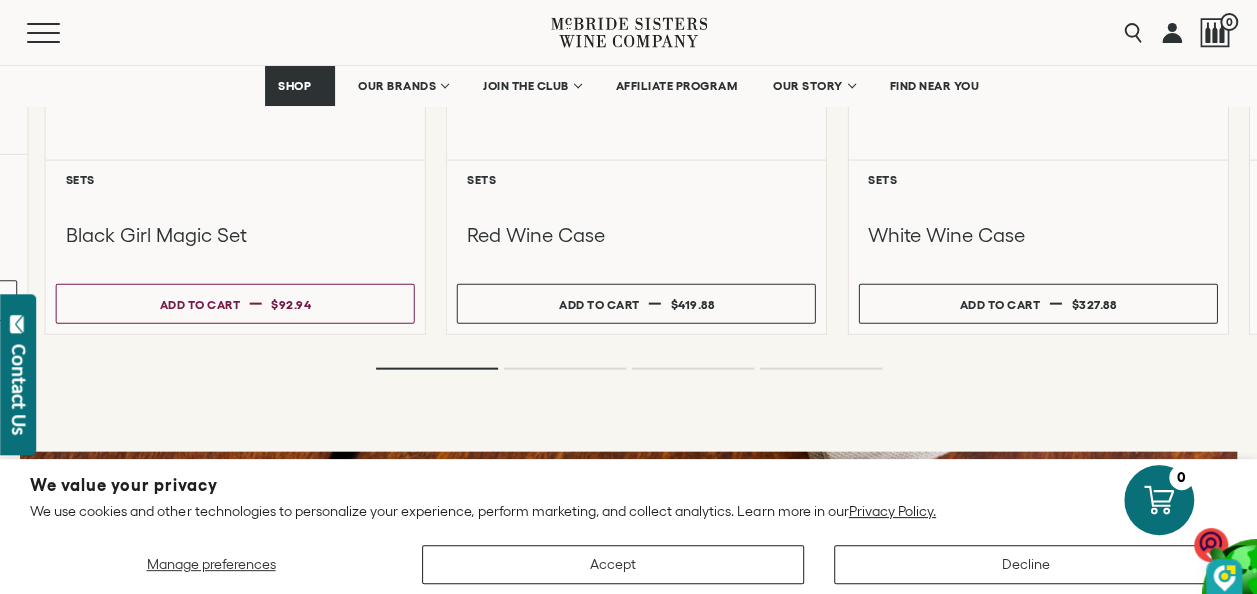 click on "We value your privacy We use cookies and other technologies to personalize your experience, perform marketing, and collect analytics. Learn more in our   Privacy Policy. Manage preferences Accept Decline
Skip to content
Close
SHOP
Sets
Reds
Whites
FAQ" at bounding box center [628, 2346] 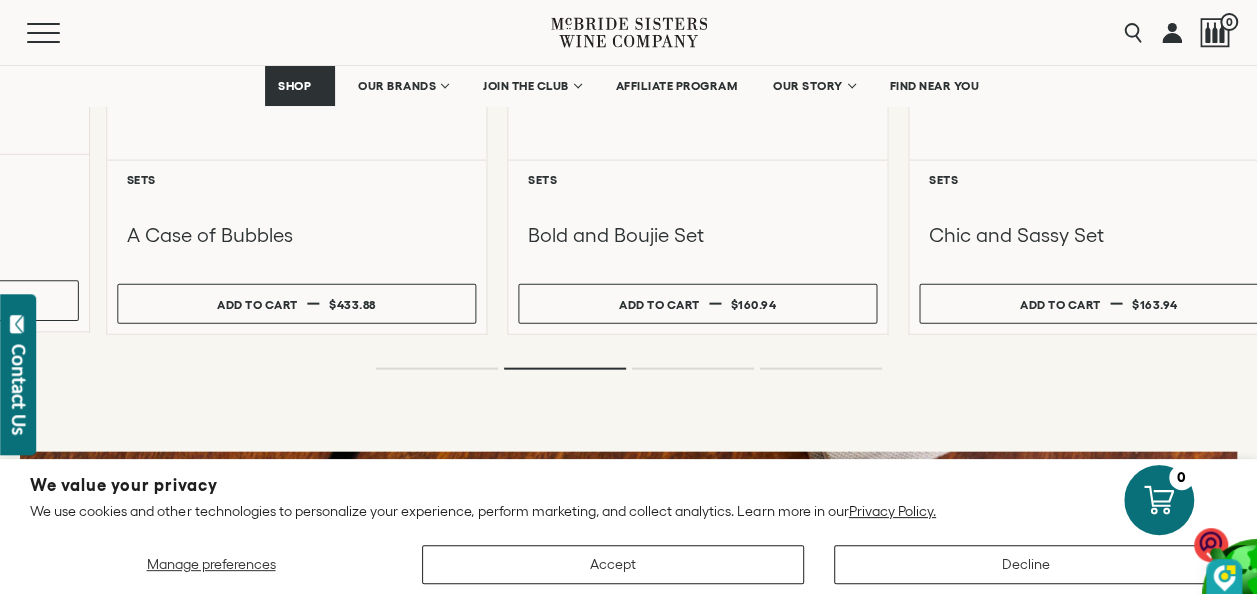 click on "We value your privacy We use cookies and other technologies to personalize your experience, perform marketing, and collect analytics. Learn more in our   Privacy Policy. Manage preferences Accept Decline
Skip to content
Close
SHOP
Sets
Reds
Whites
FAQ" at bounding box center (628, 2346) 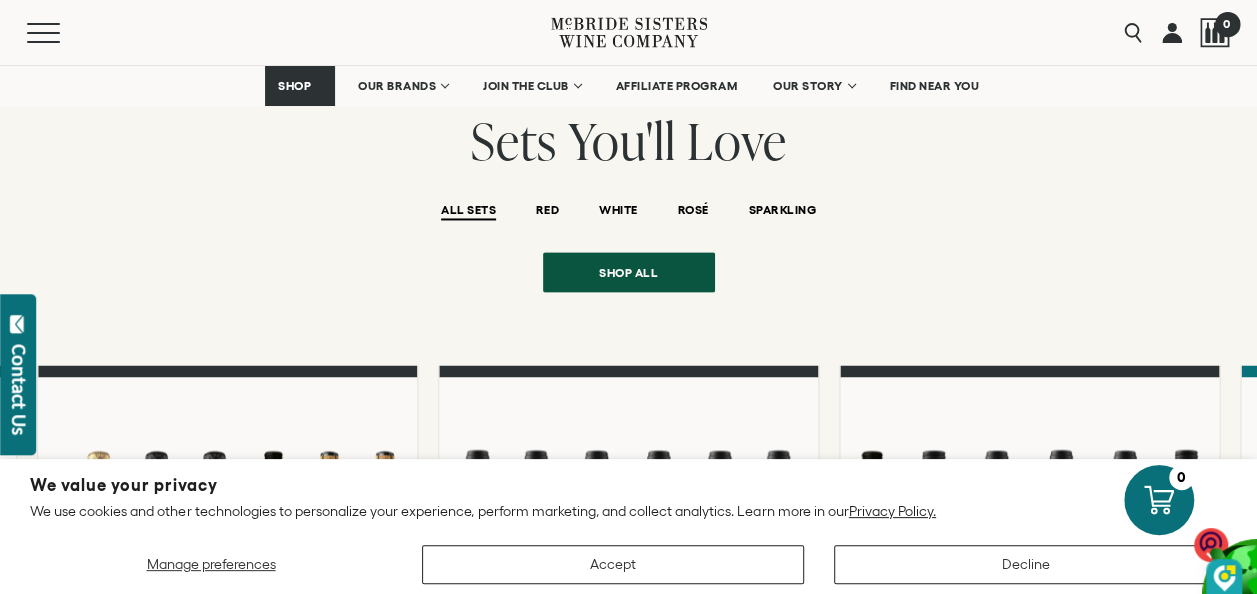 scroll, scrollTop: 1500, scrollLeft: 0, axis: vertical 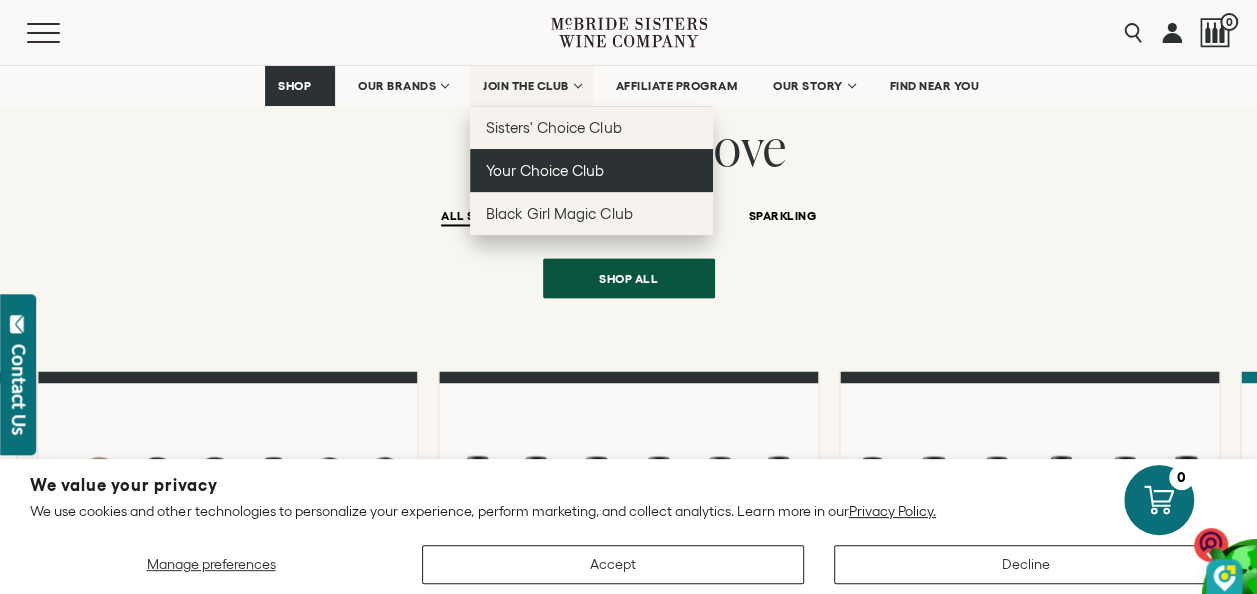 click on "Your Choice Club" at bounding box center (545, 170) 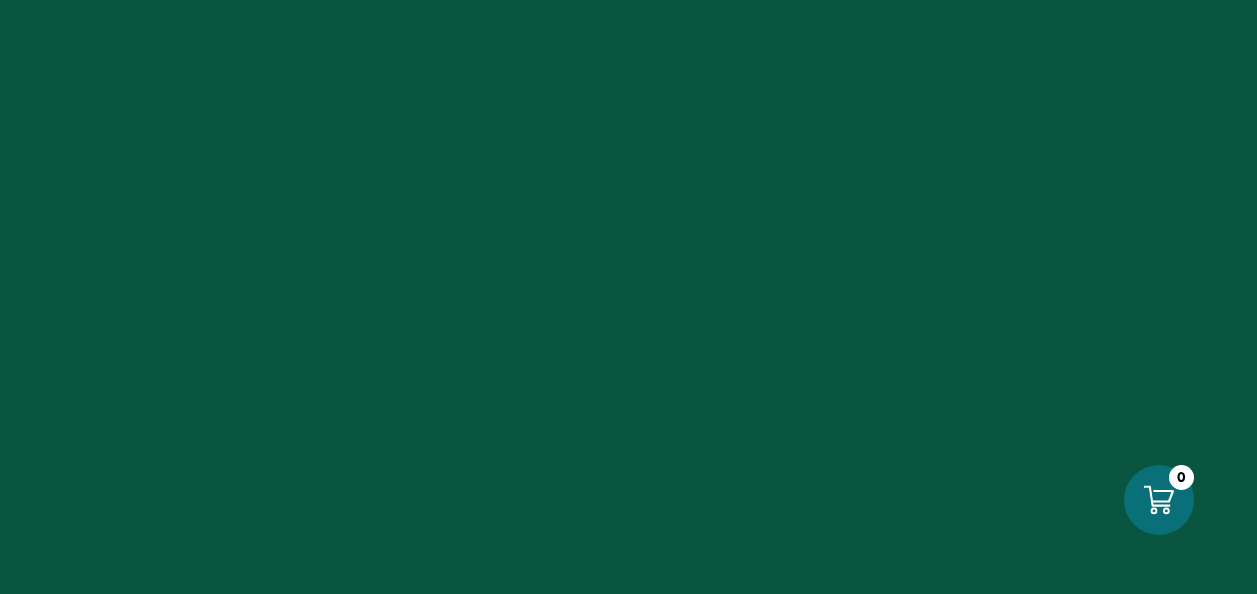 scroll, scrollTop: 0, scrollLeft: 0, axis: both 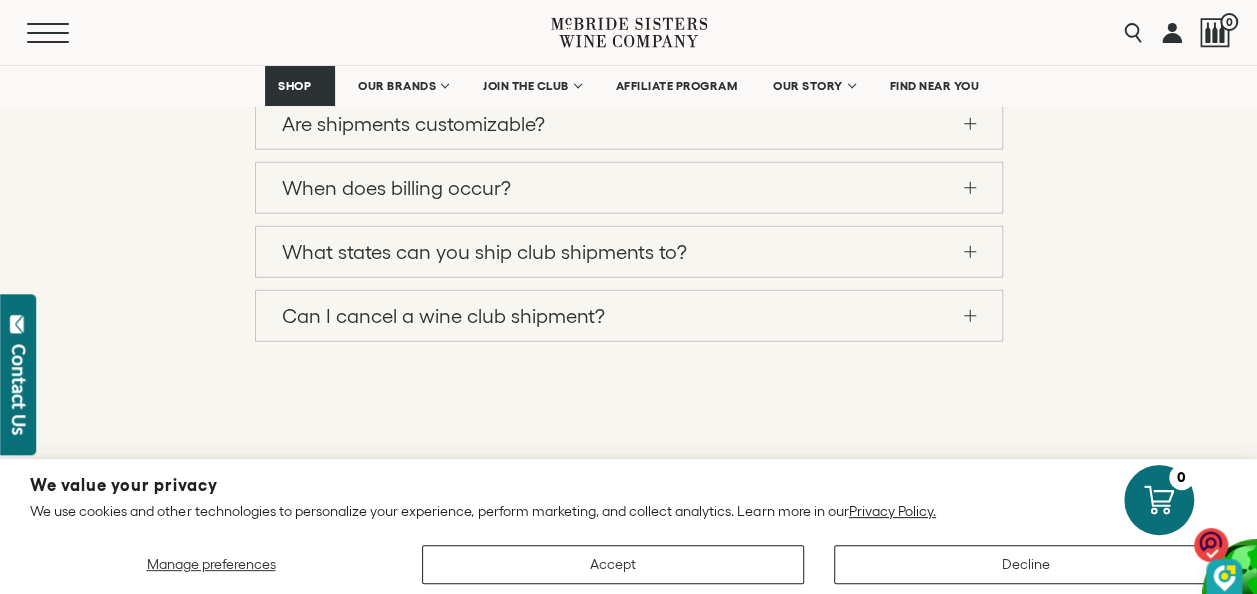 click at bounding box center [48, 24] 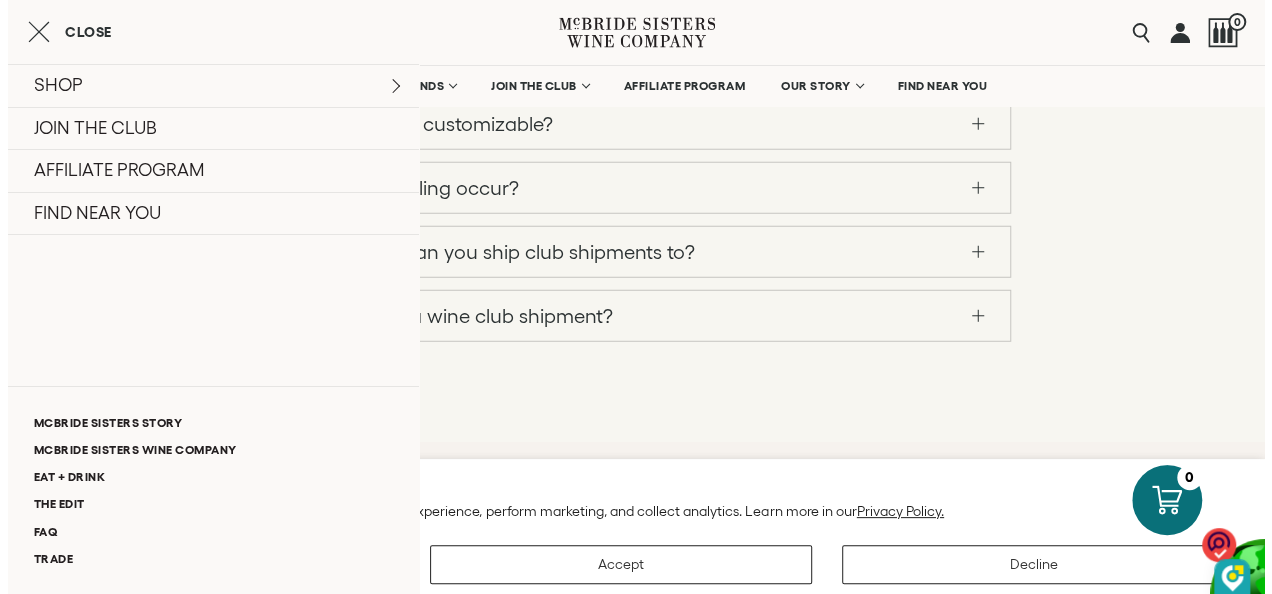 scroll, scrollTop: 2585, scrollLeft: 0, axis: vertical 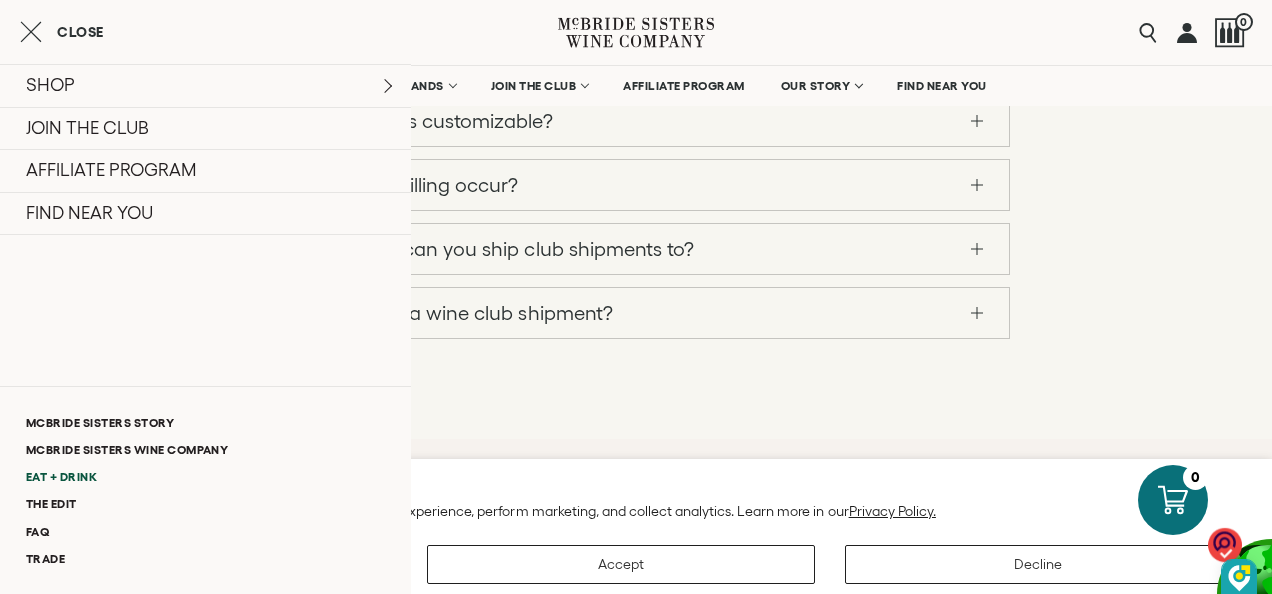 click on "Eat + Drink" at bounding box center (205, 476) 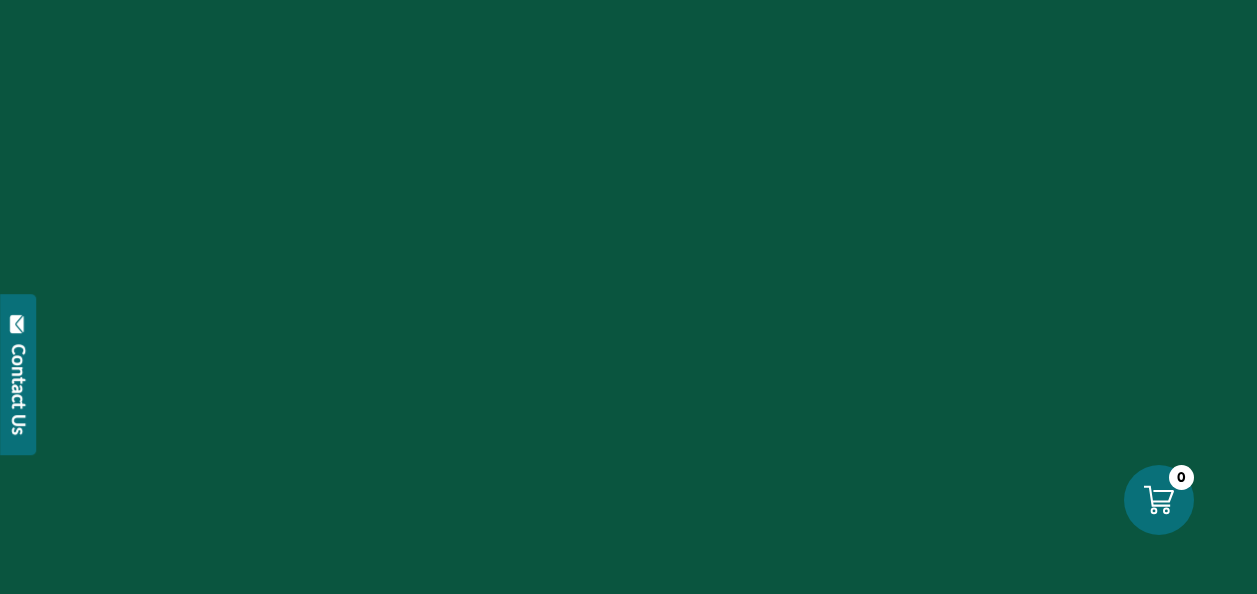 scroll, scrollTop: 0, scrollLeft: 0, axis: both 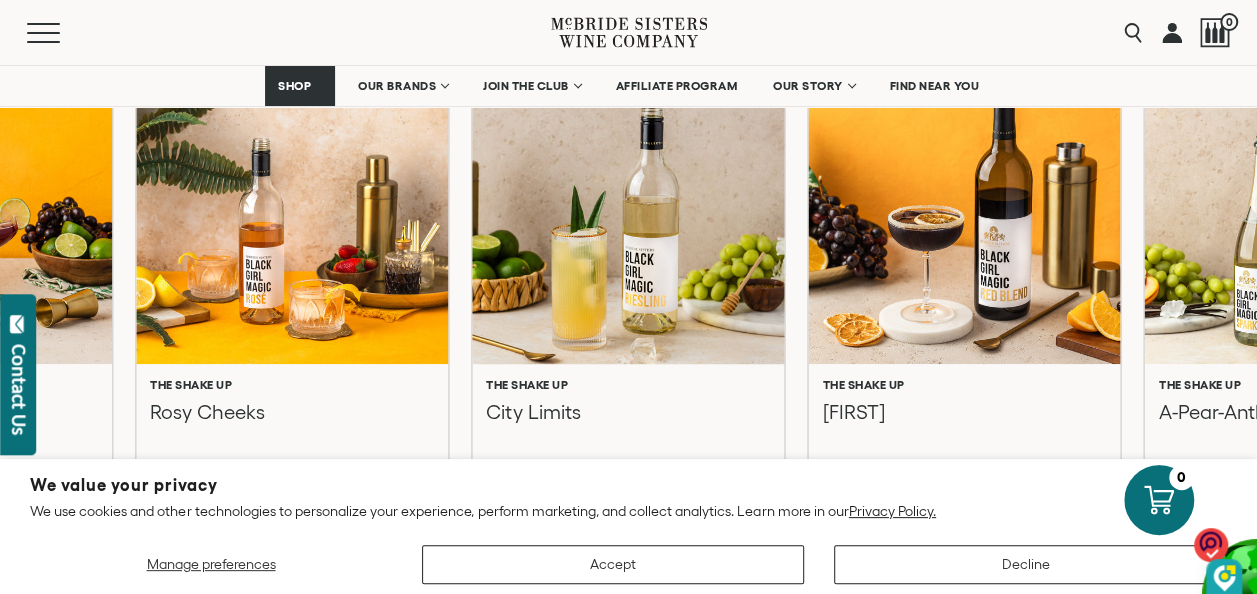 click at bounding box center (628, 222) 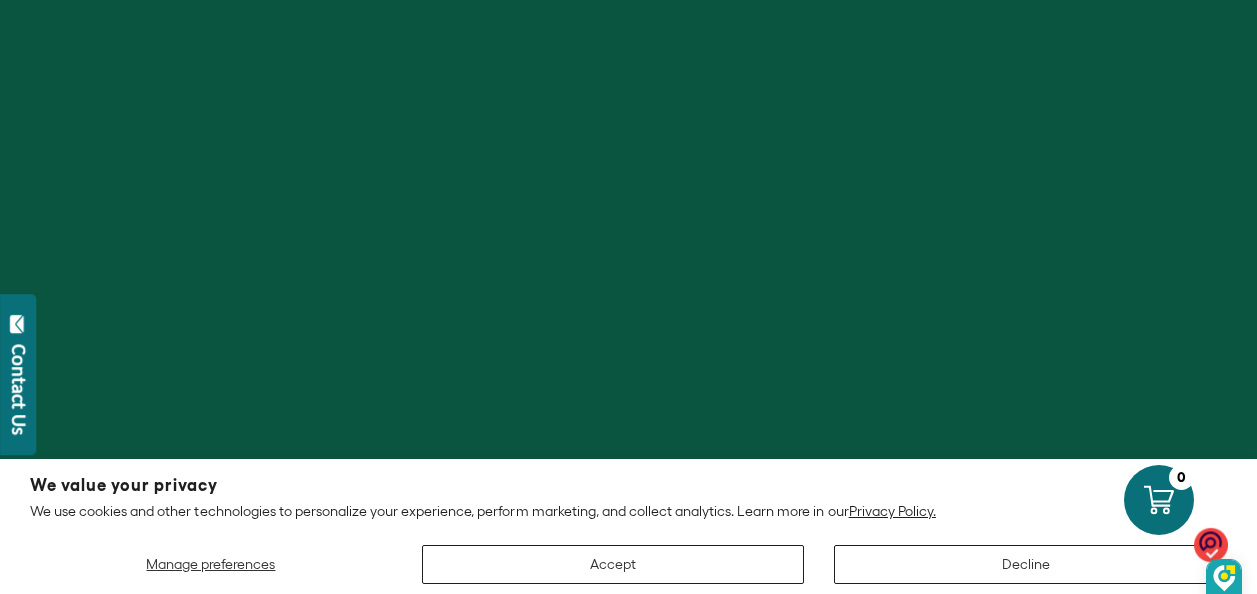 scroll, scrollTop: 0, scrollLeft: 0, axis: both 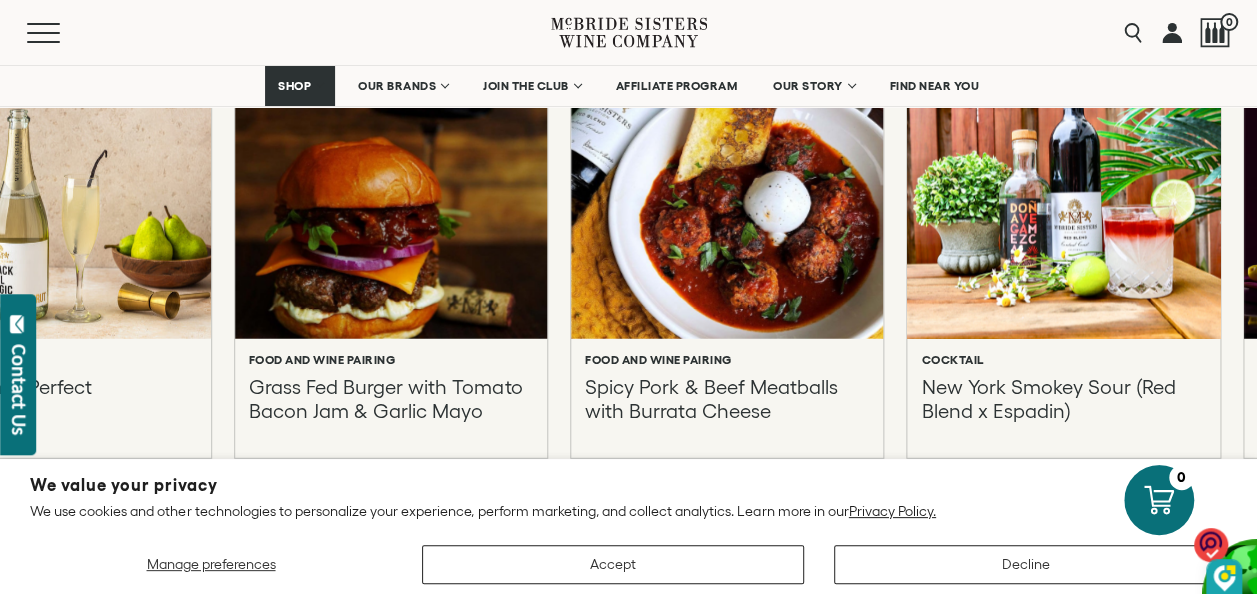 click on "We value your privacy We use cookies and other technologies to personalize your experience, perform marketing, and collect analytics. Learn more in our   Privacy Policy. Manage preferences Accept Decline
Skip to content
Close
SHOP
Sets
Reds
Whites
FAQ" at bounding box center (628, -614) 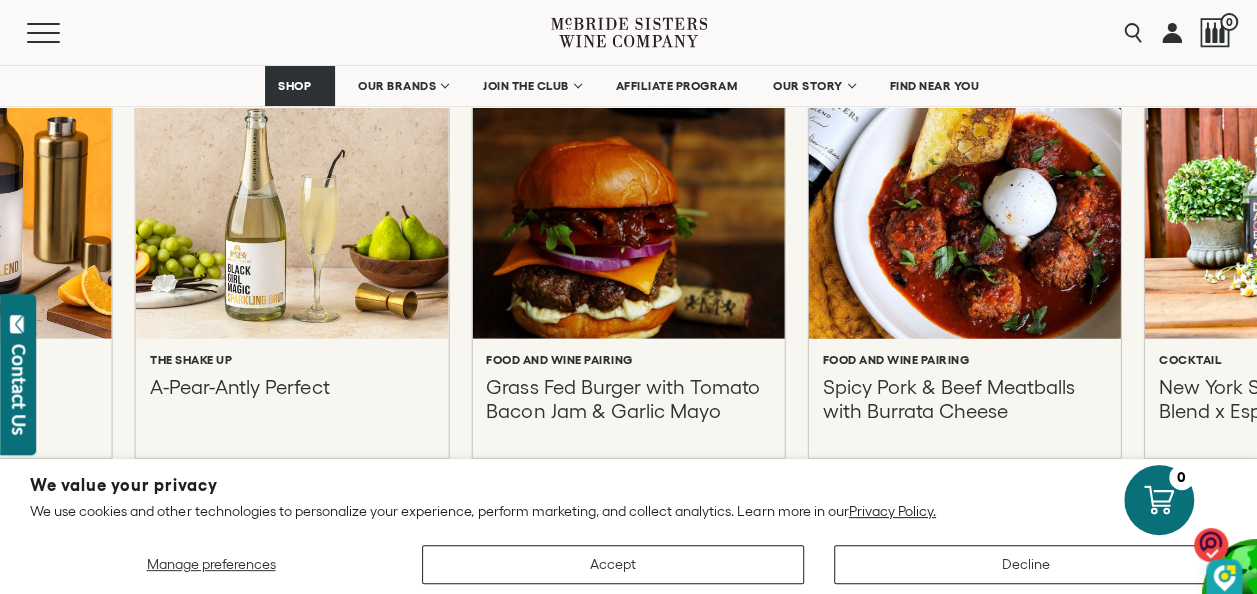 click at bounding box center [964, 197] 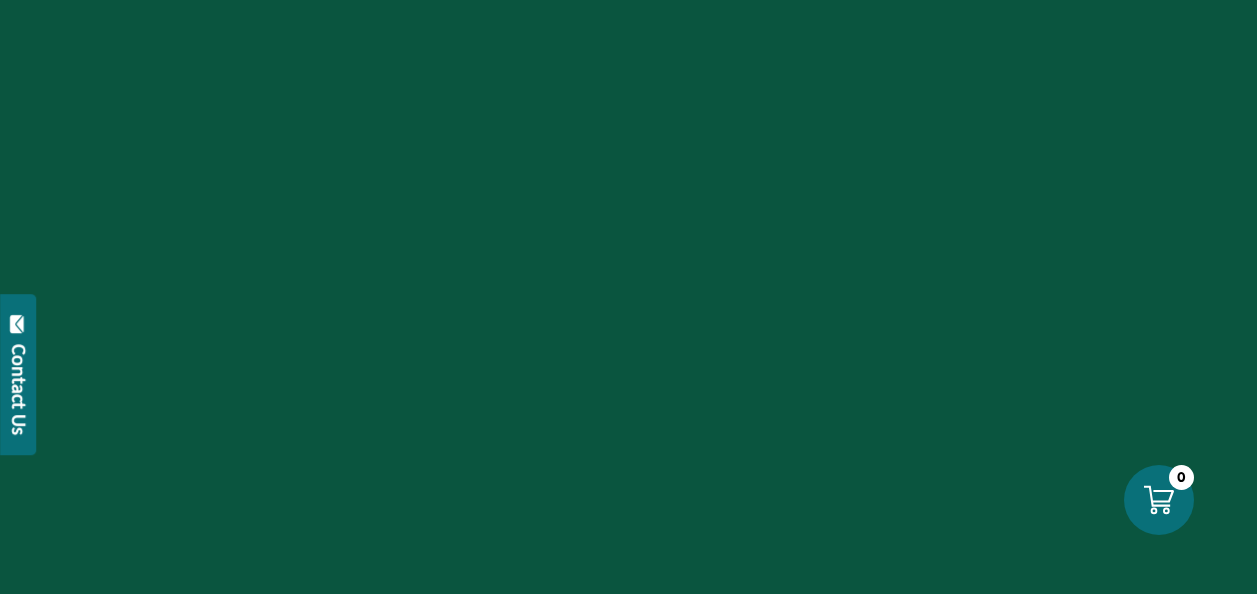 scroll, scrollTop: 0, scrollLeft: 0, axis: both 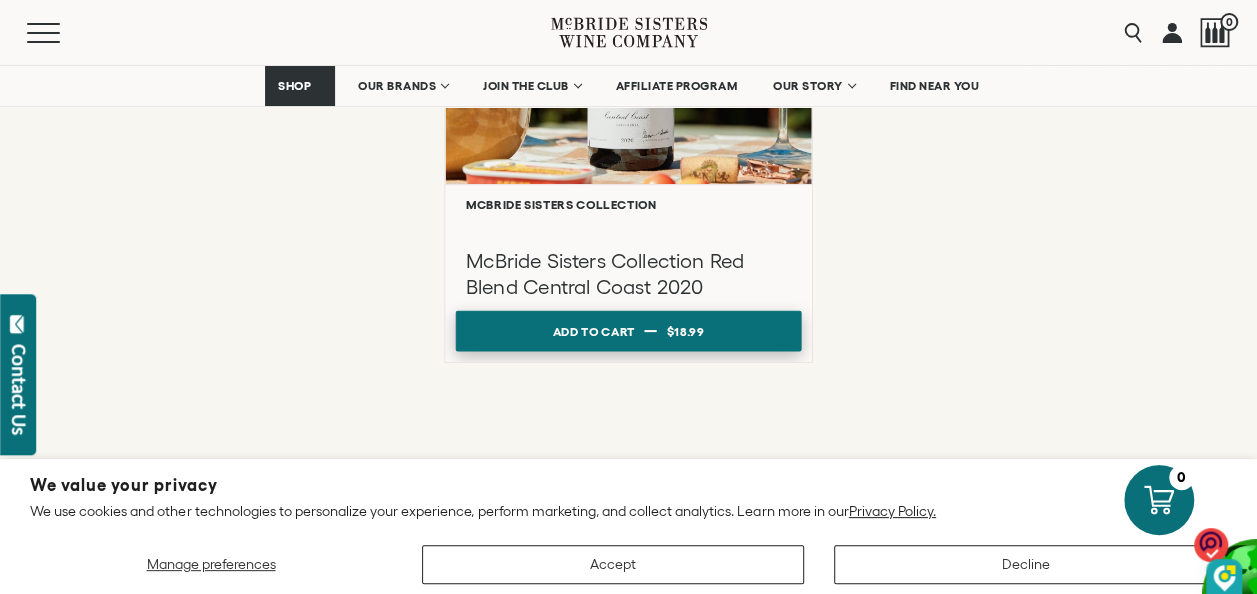 click on "$18.99" at bounding box center (686, 330) 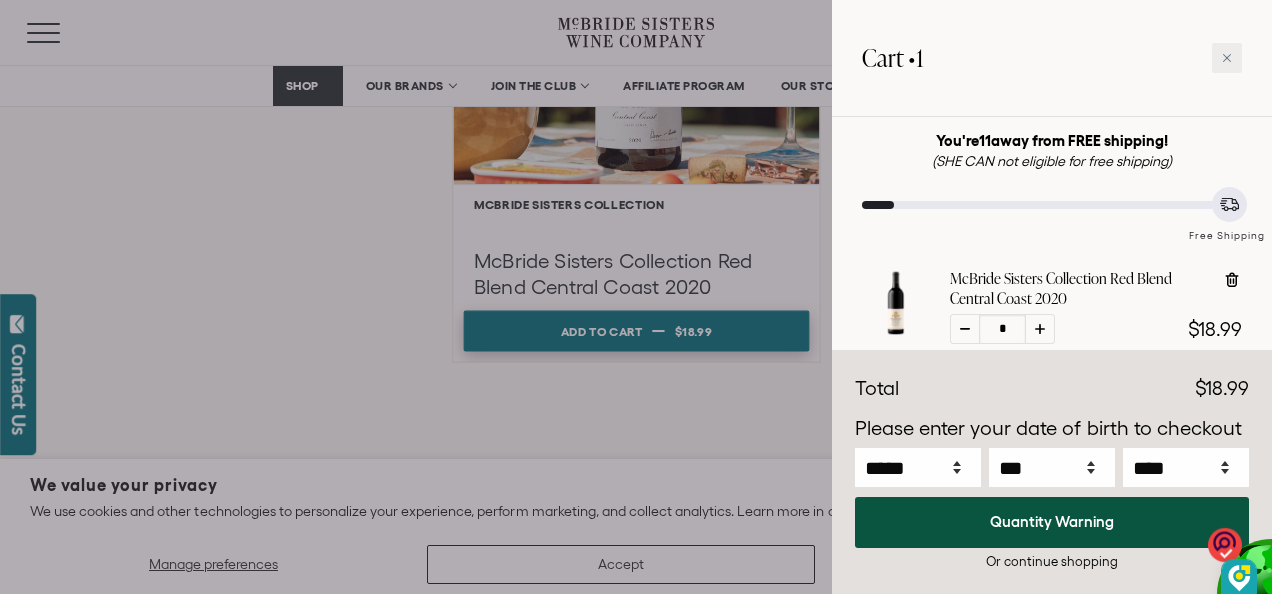 scroll, scrollTop: 142, scrollLeft: 0, axis: vertical 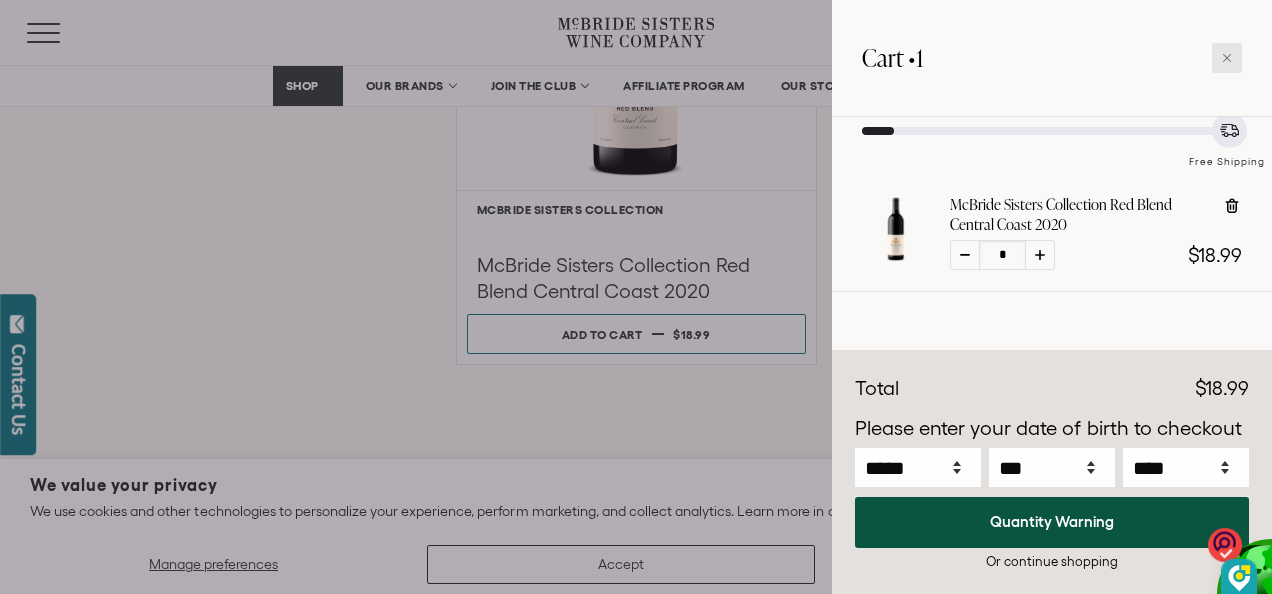 click 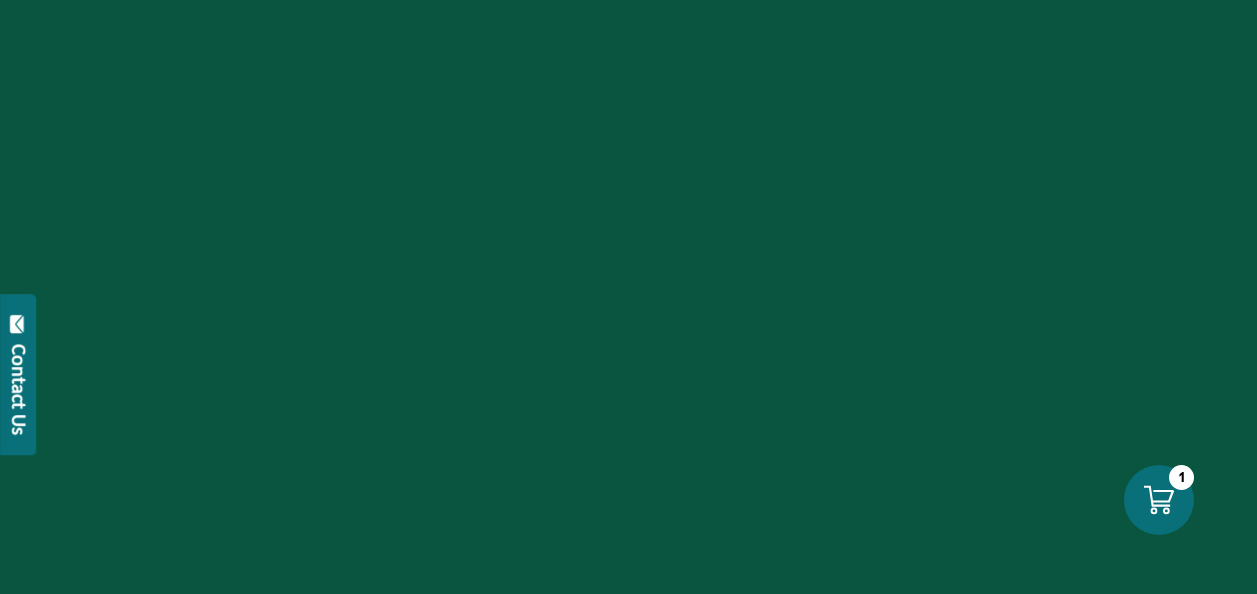 scroll, scrollTop: 0, scrollLeft: 0, axis: both 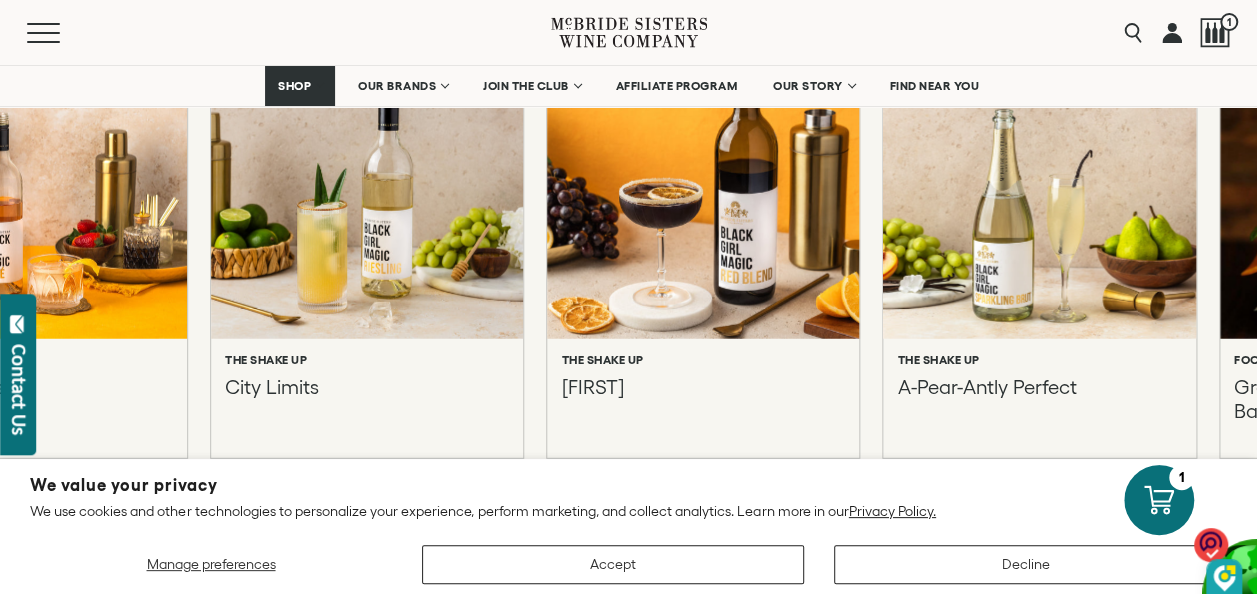 click on "We value your privacy We use cookies and other technologies to personalize your experience, perform marketing, and collect analytics. Learn more in our   Privacy Policy. Manage preferences Accept Decline
Skip to content
Close
SHOP
Sets
Reds
Whites
Rosé Sparkling FAQ" at bounding box center [628, -514] 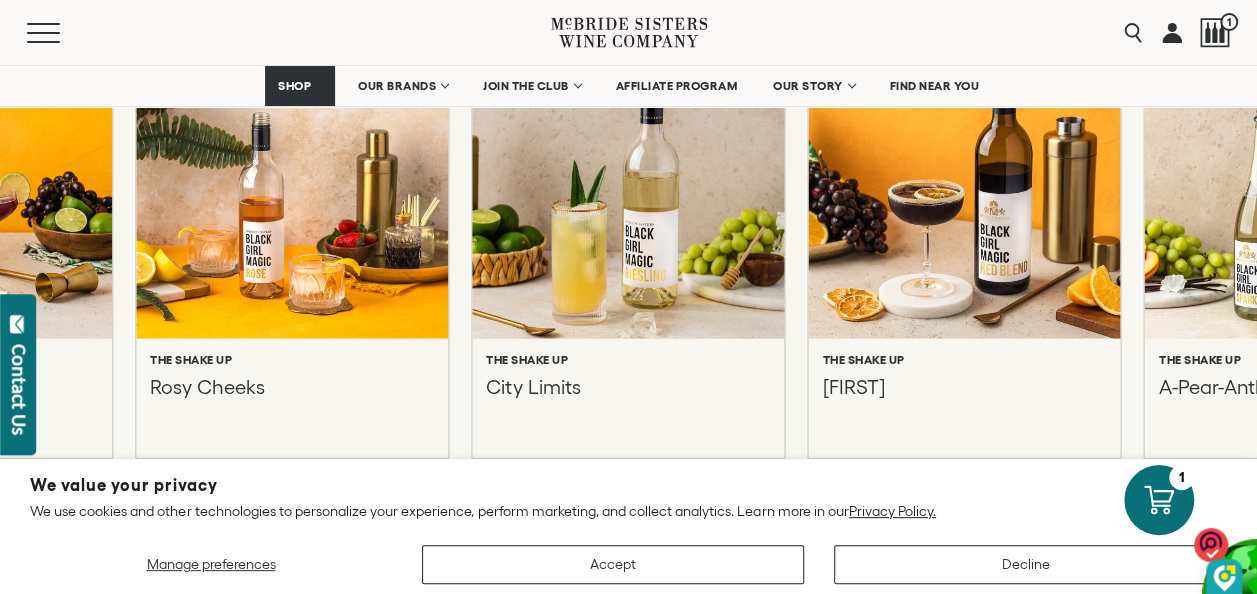 click on "City Limits" at bounding box center [533, 399] 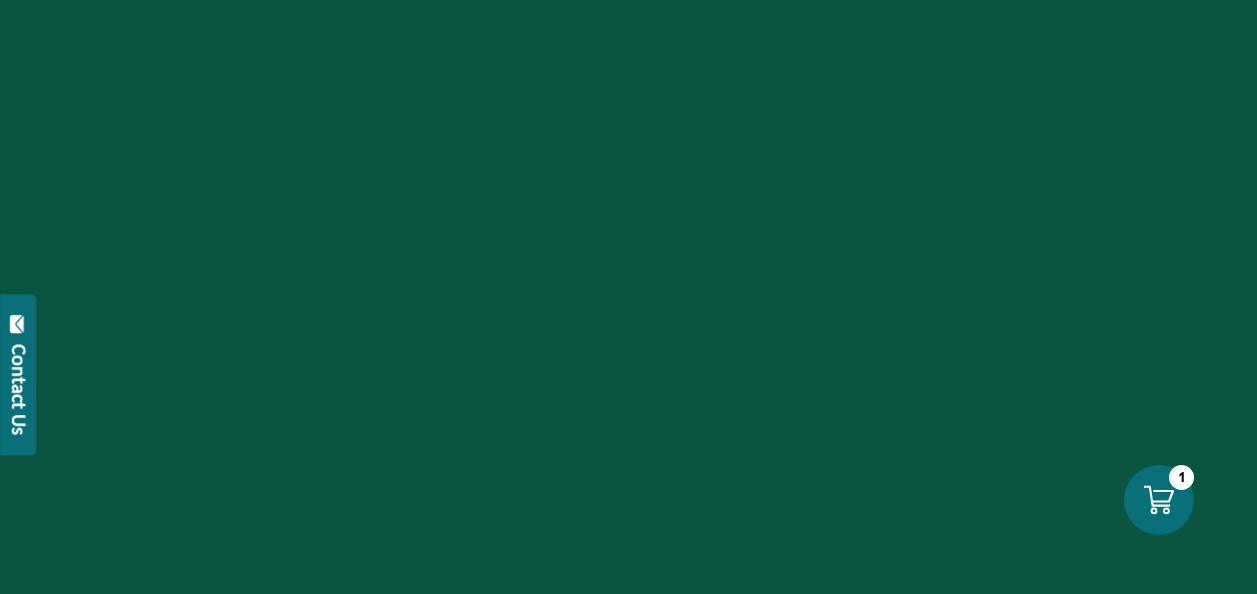 scroll, scrollTop: 0, scrollLeft: 0, axis: both 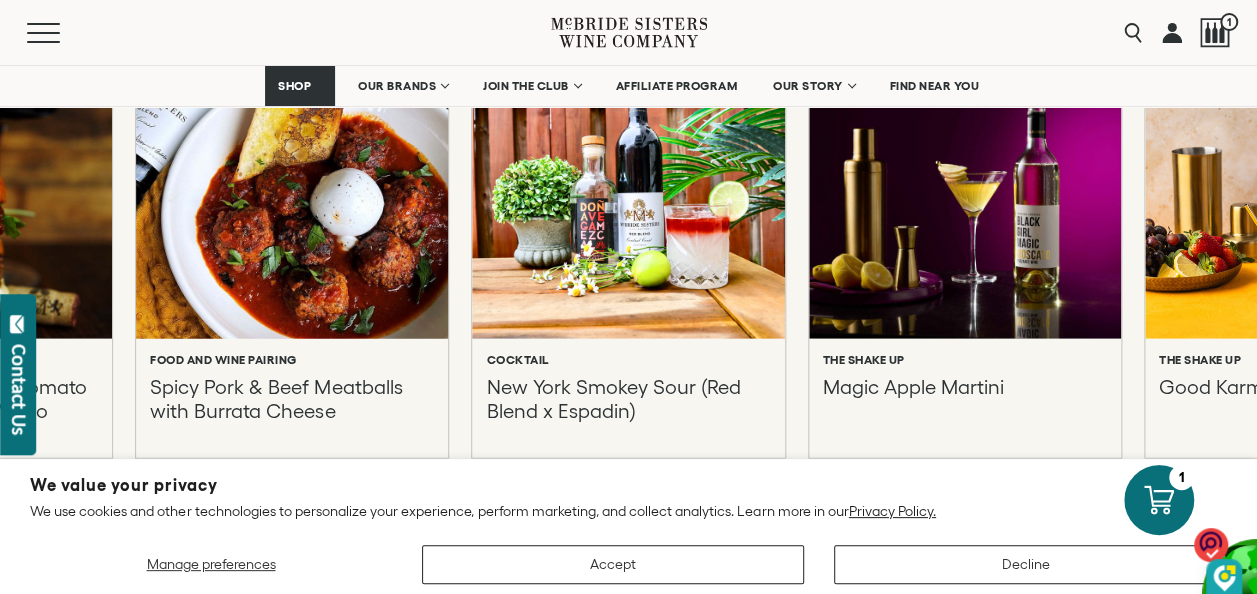click at bounding box center [291, 197] 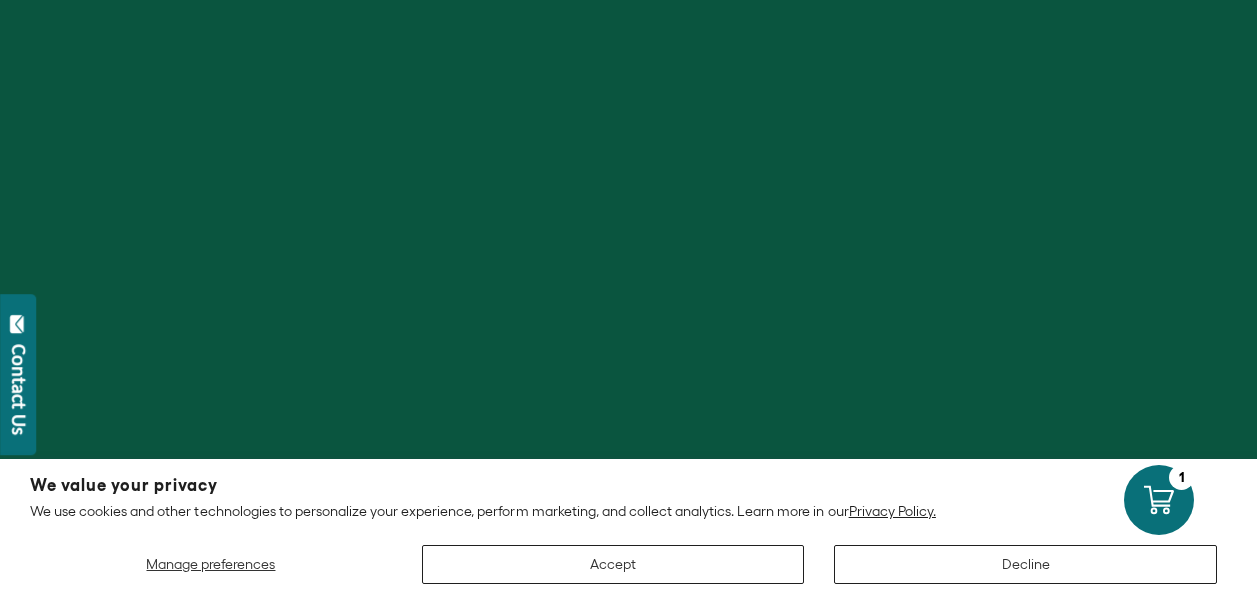 scroll, scrollTop: 0, scrollLeft: 0, axis: both 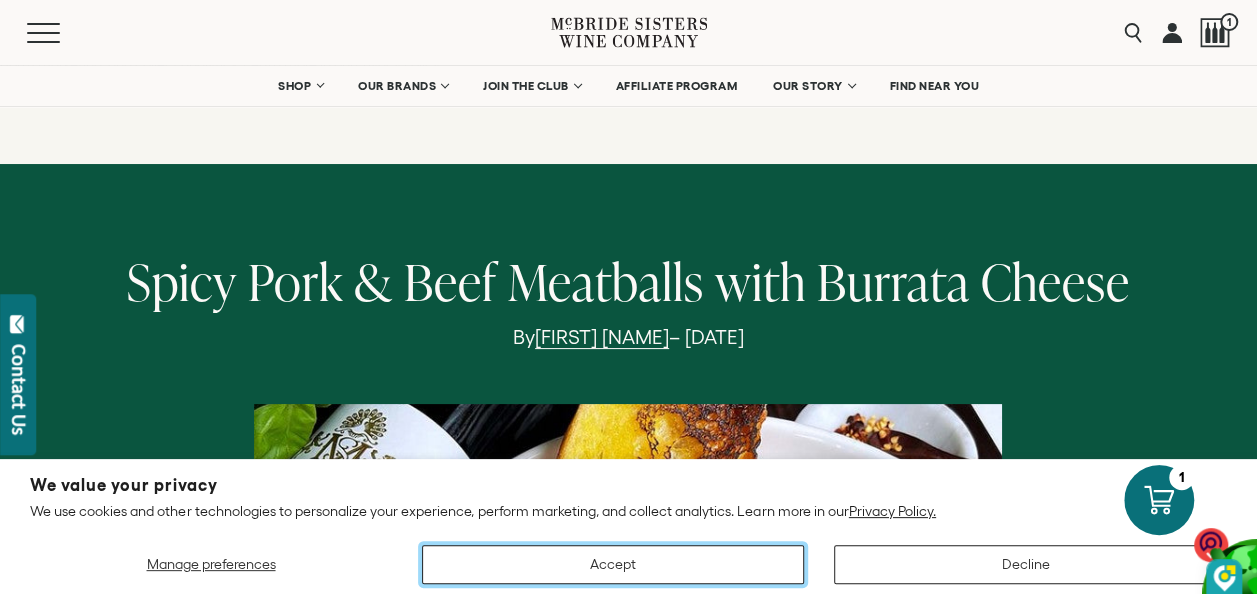 click on "Accept" at bounding box center [613, 564] 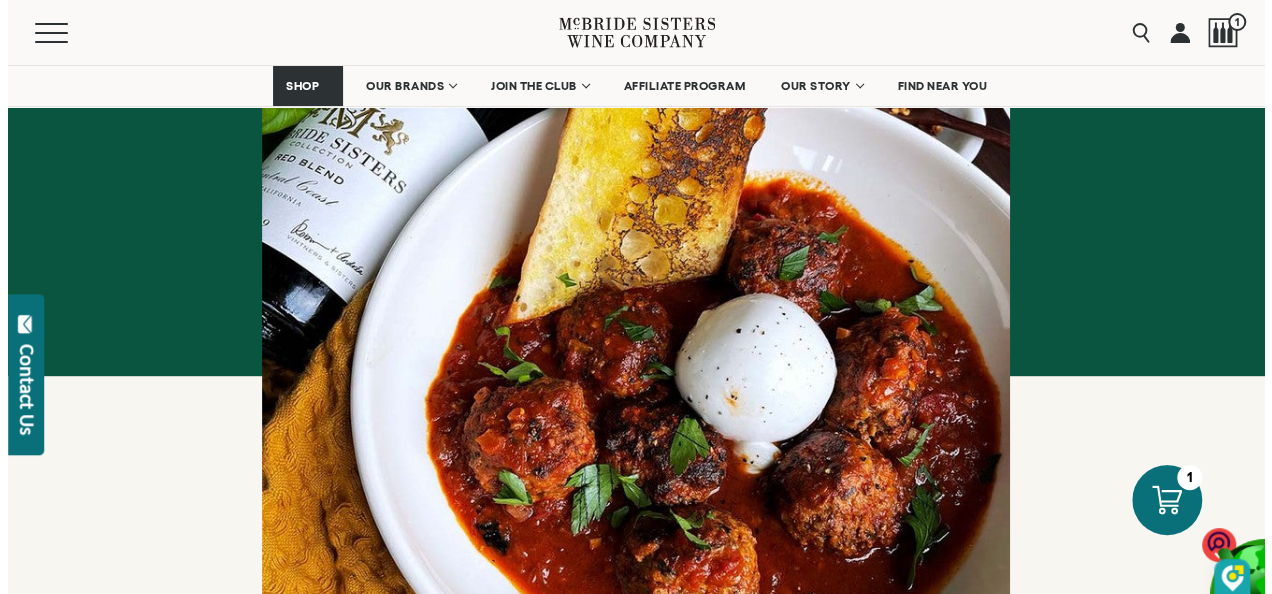 scroll, scrollTop: 0, scrollLeft: 0, axis: both 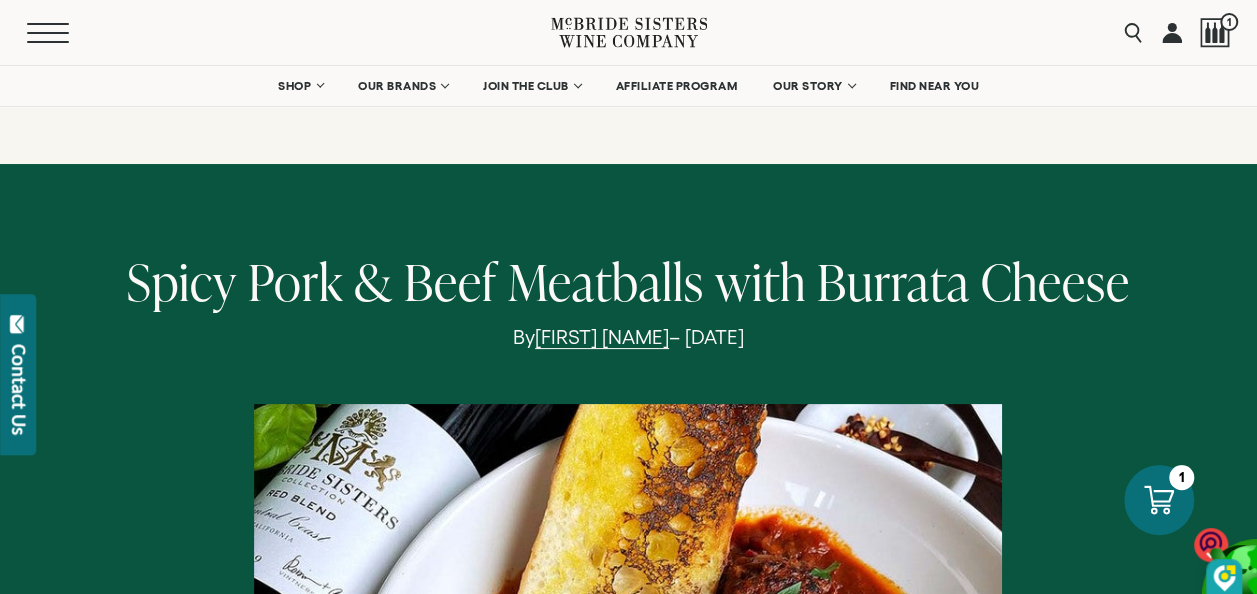 click on "Menu" at bounding box center [63, 33] 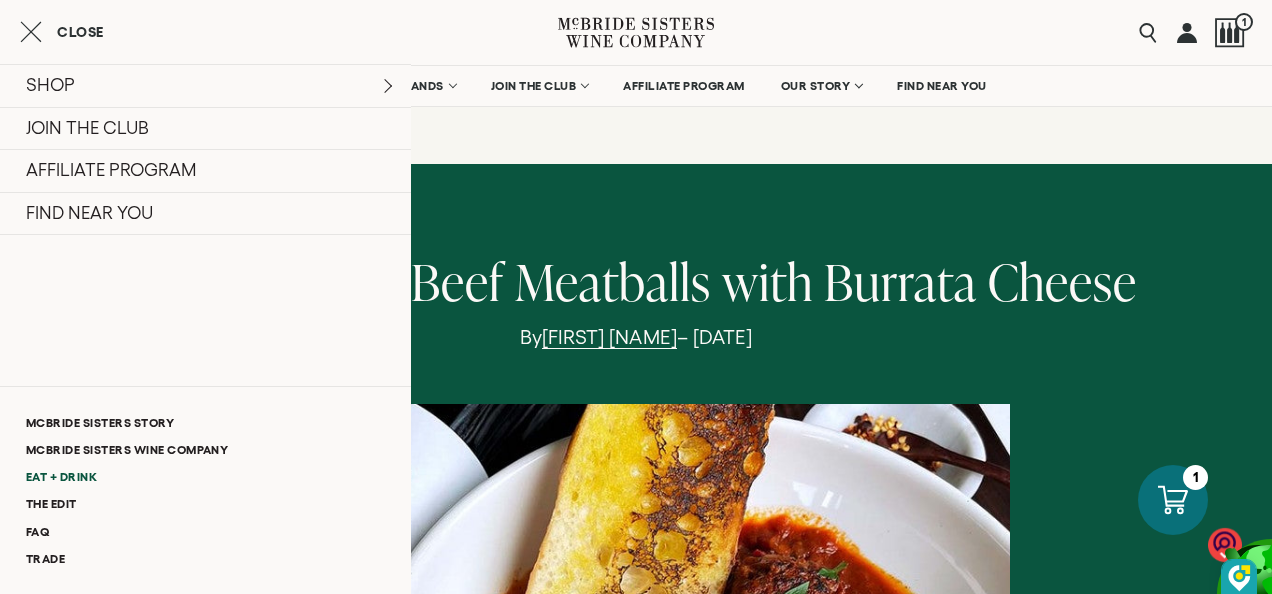 click on "Eat + Drink" at bounding box center (205, 476) 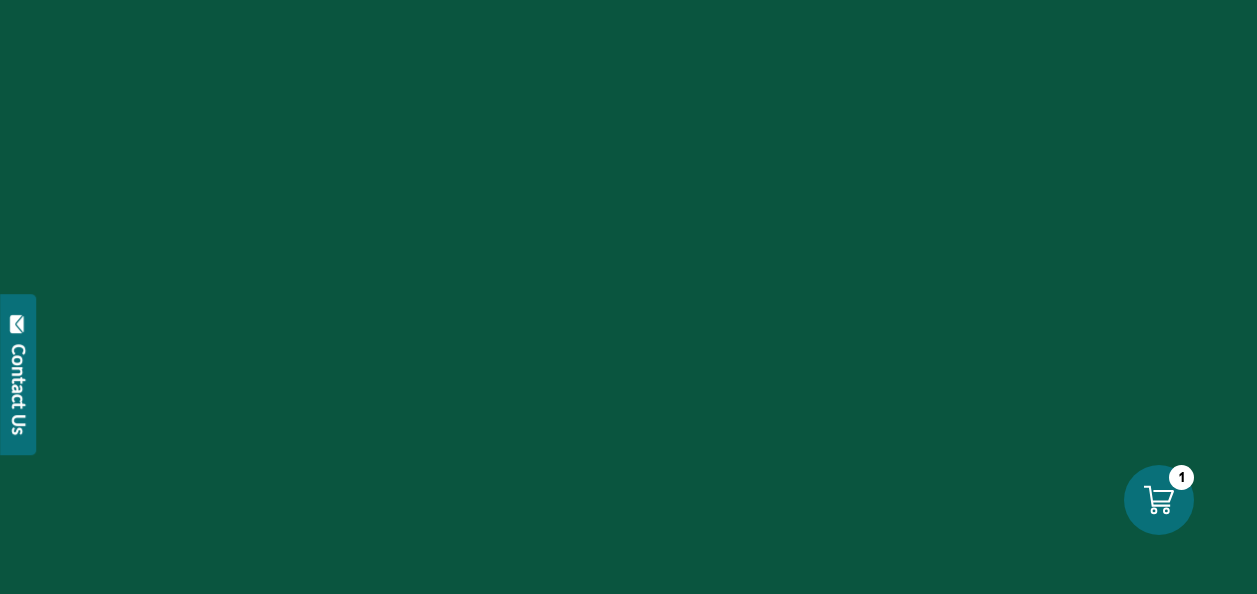 scroll, scrollTop: 0, scrollLeft: 0, axis: both 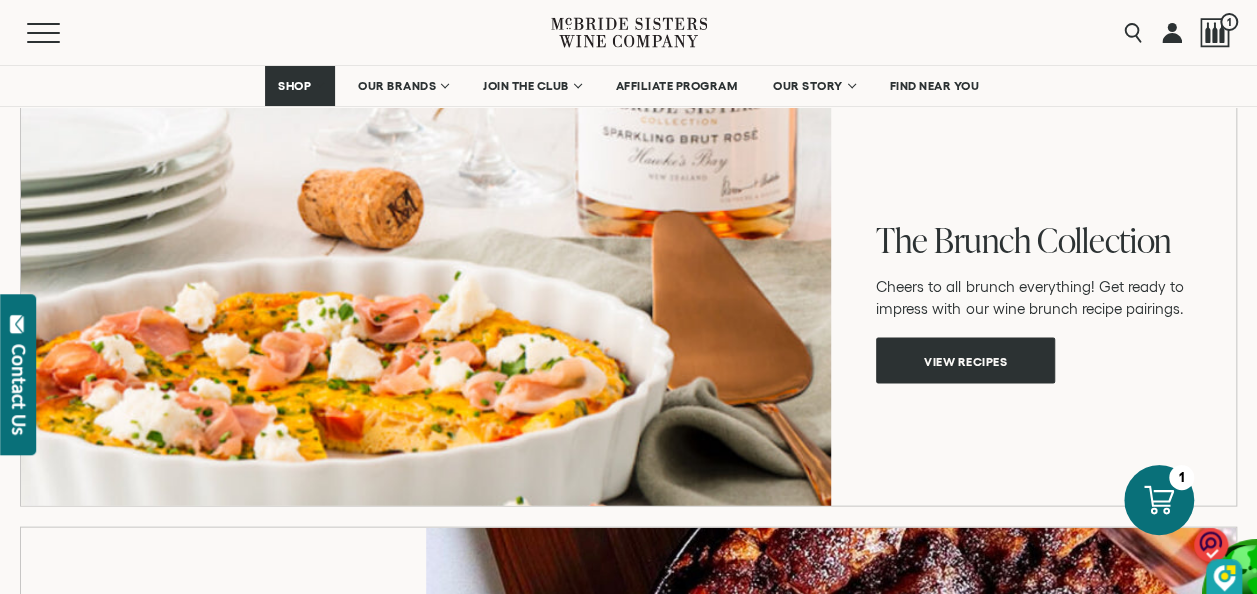click at bounding box center [426, 301] 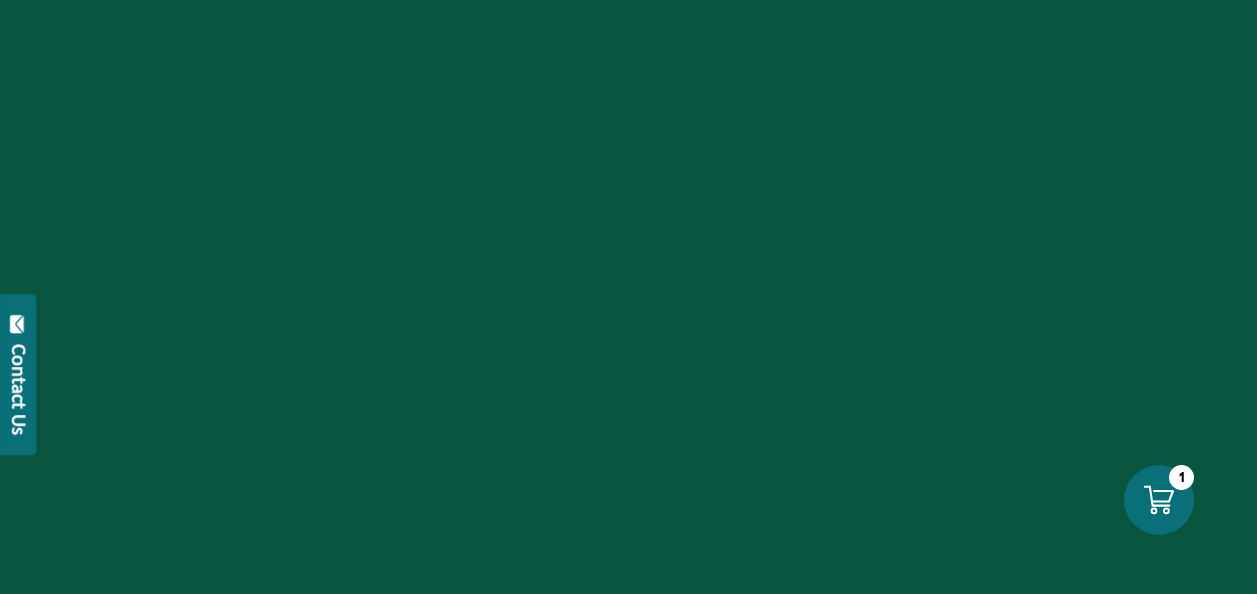 scroll, scrollTop: 0, scrollLeft: 0, axis: both 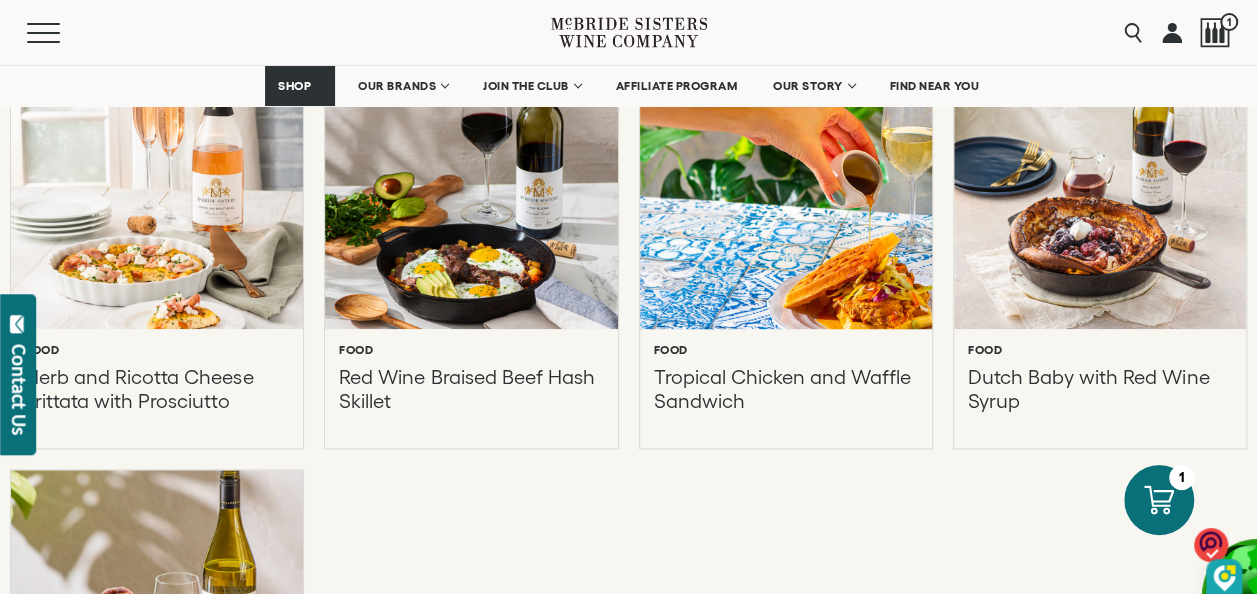 click at bounding box center [785, 194] 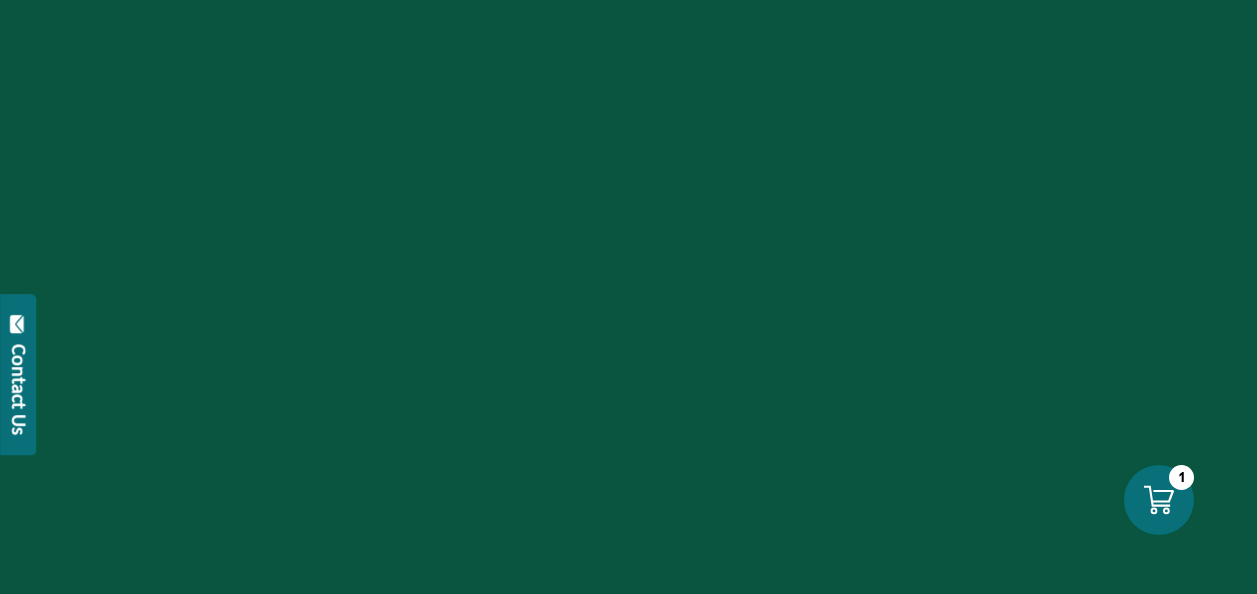 scroll, scrollTop: 0, scrollLeft: 0, axis: both 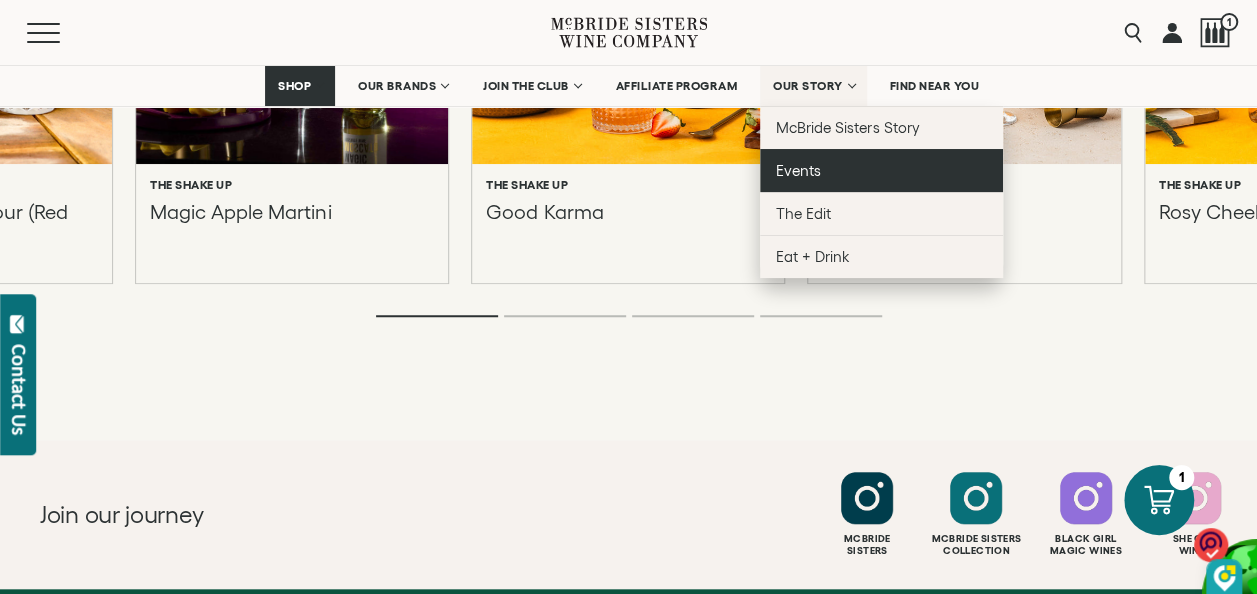 click on "Events" at bounding box center (881, 170) 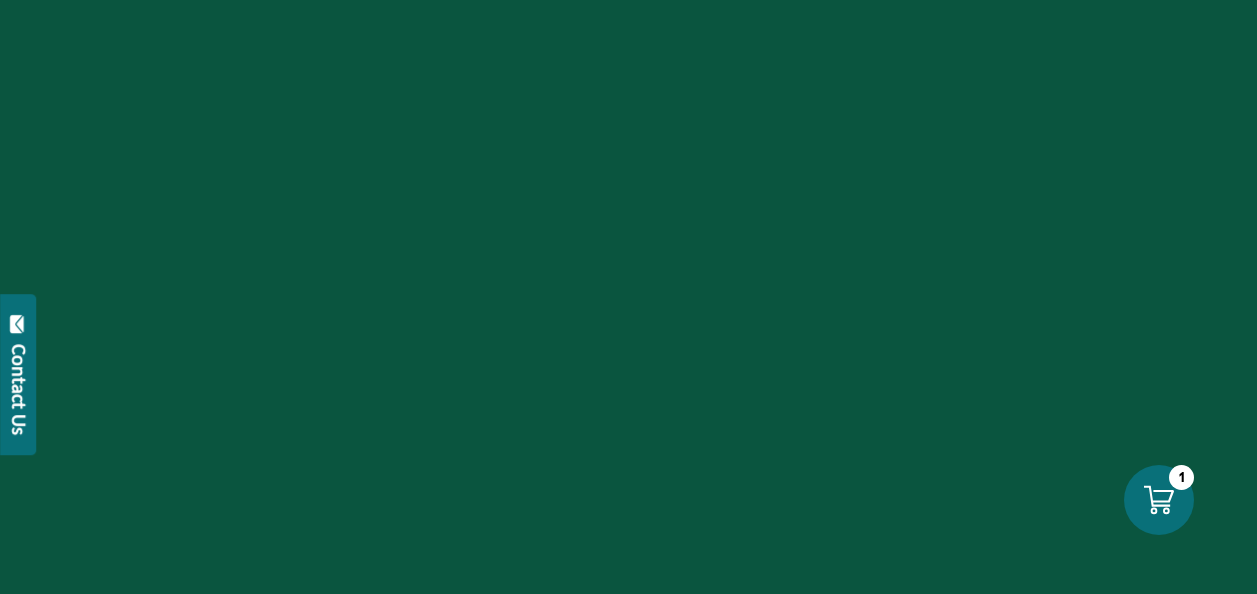 scroll, scrollTop: 0, scrollLeft: 0, axis: both 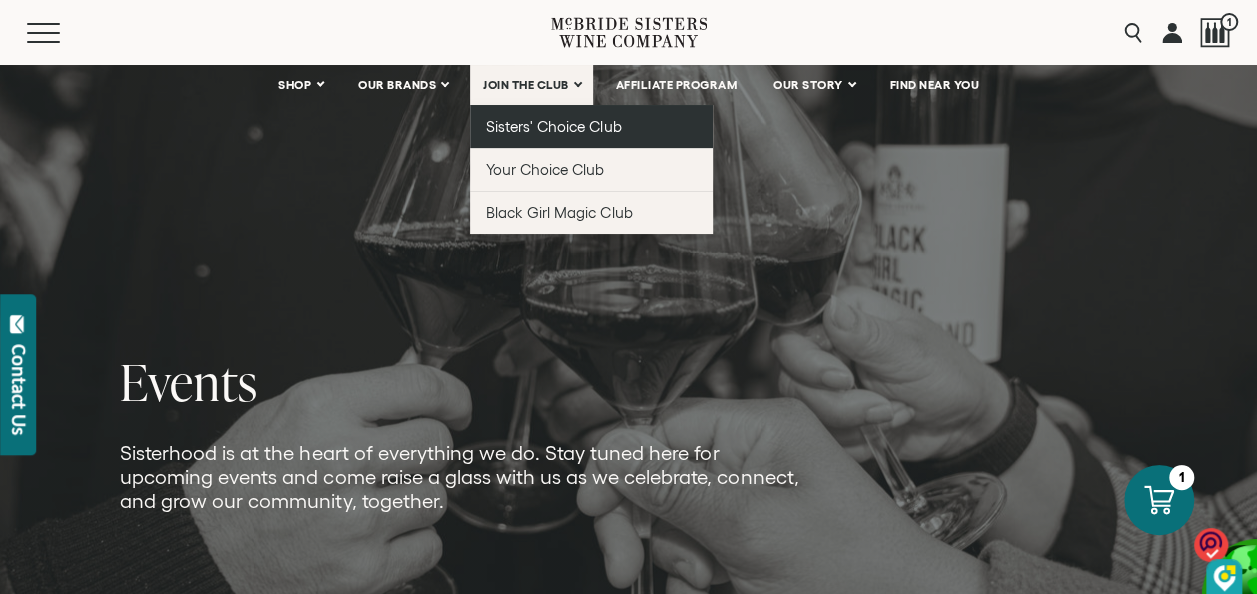 click on "Sisters' Choice Club" at bounding box center (553, 126) 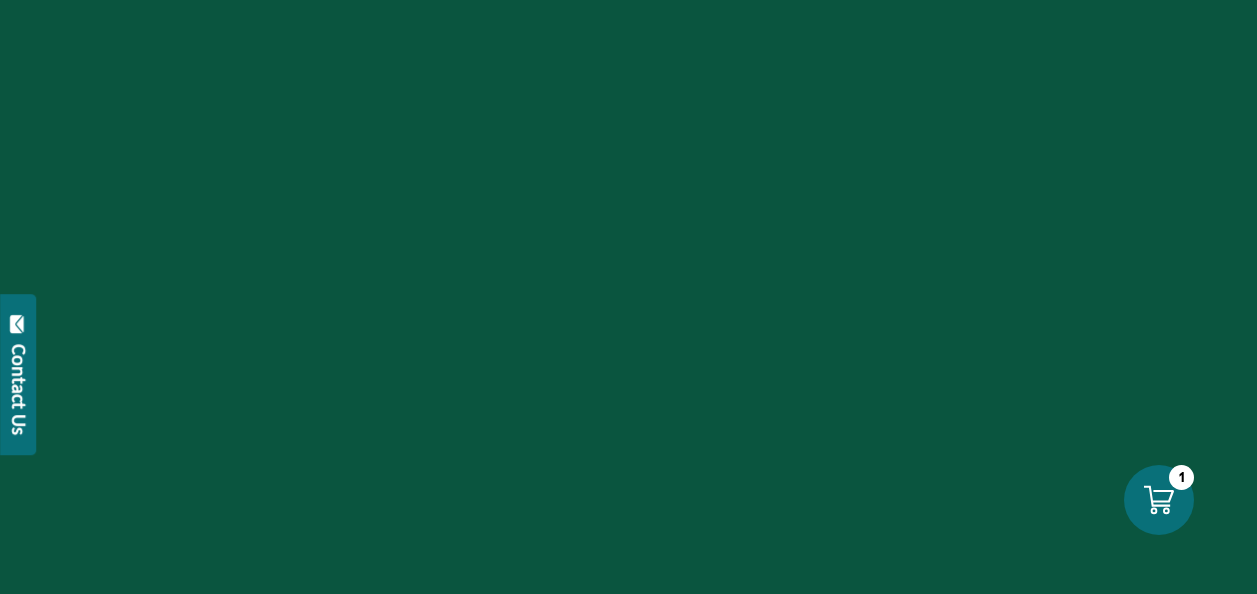 scroll, scrollTop: 0, scrollLeft: 0, axis: both 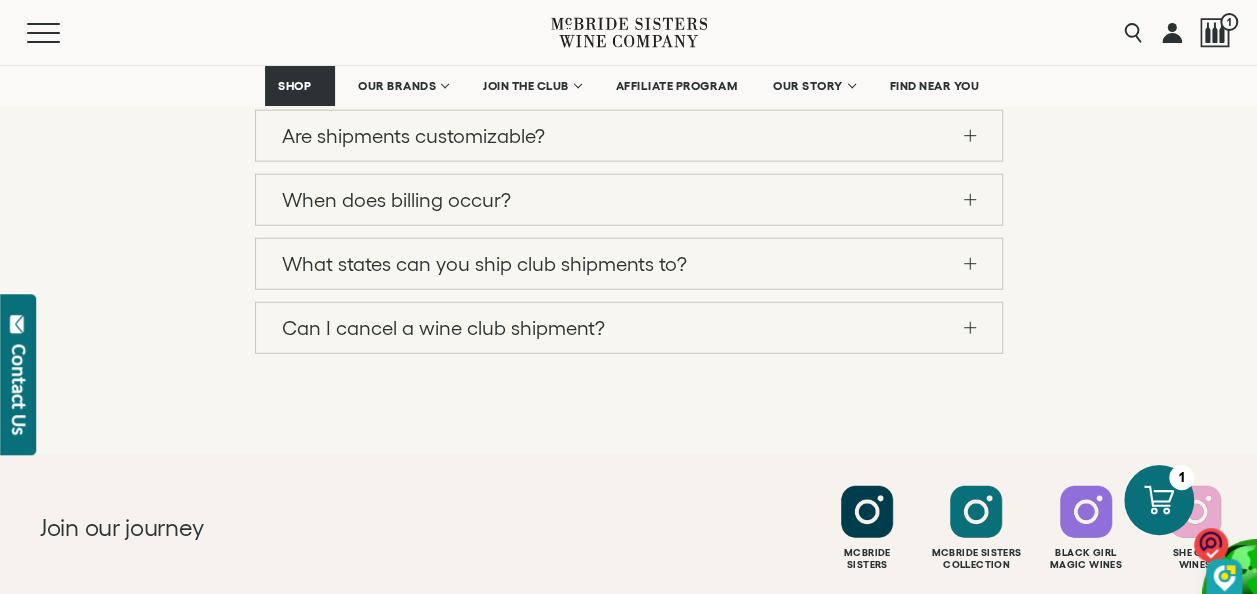 click on "What states can you ship club shipments to?" at bounding box center (629, 264) 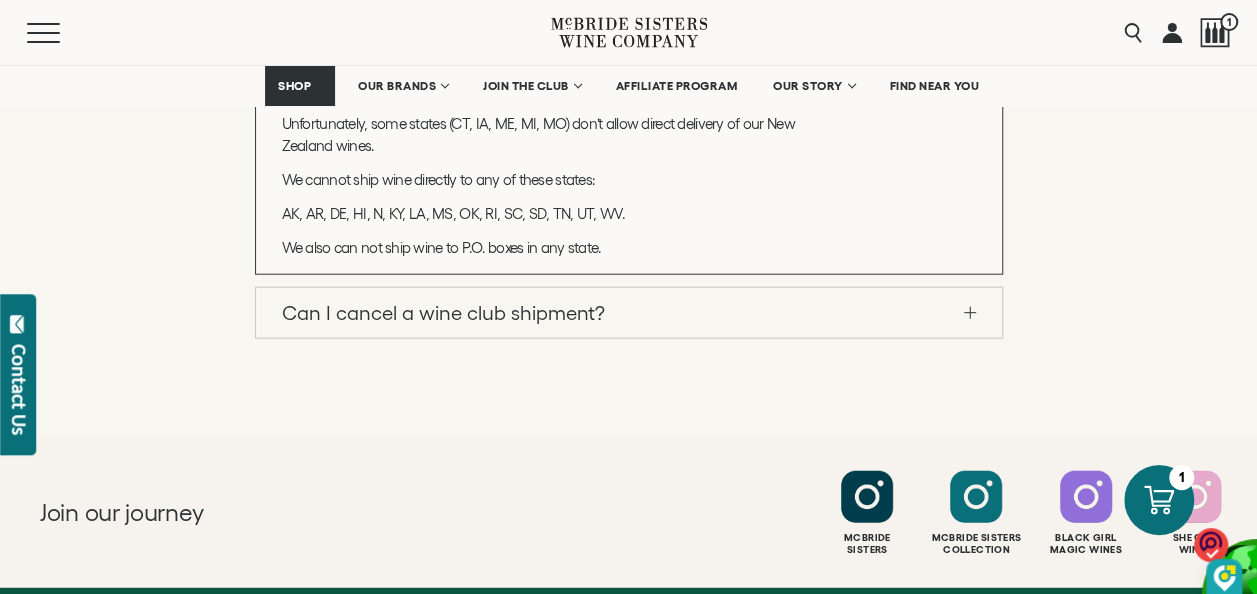 scroll, scrollTop: 2336, scrollLeft: 0, axis: vertical 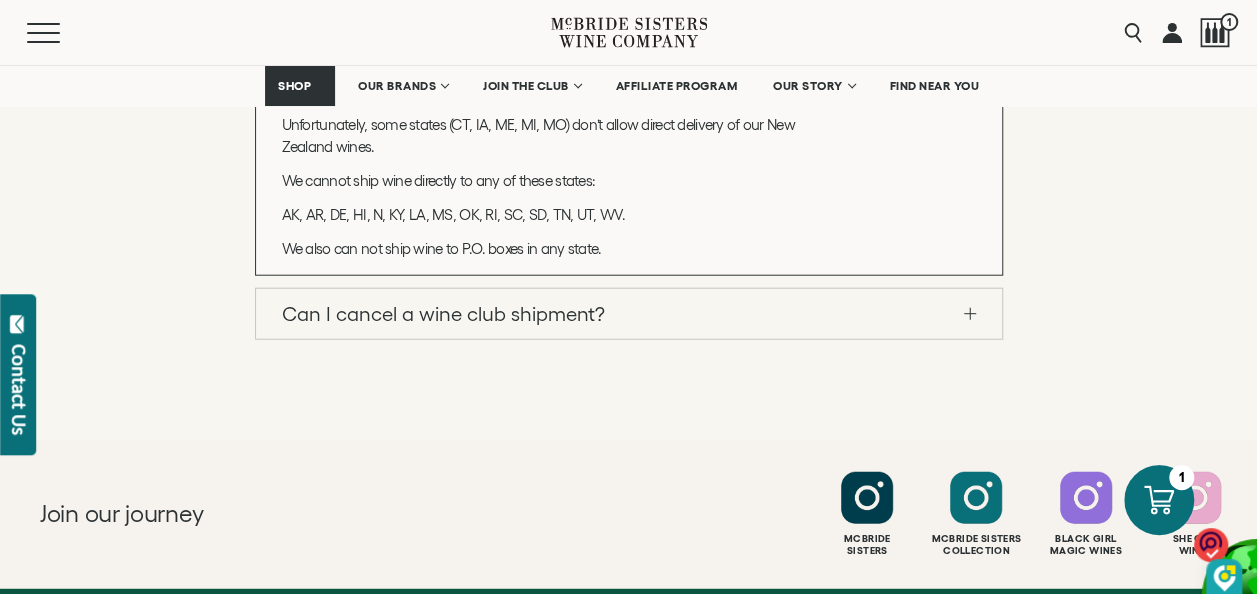 click on "What states can you ship club shipments to?" at bounding box center [629, 38] 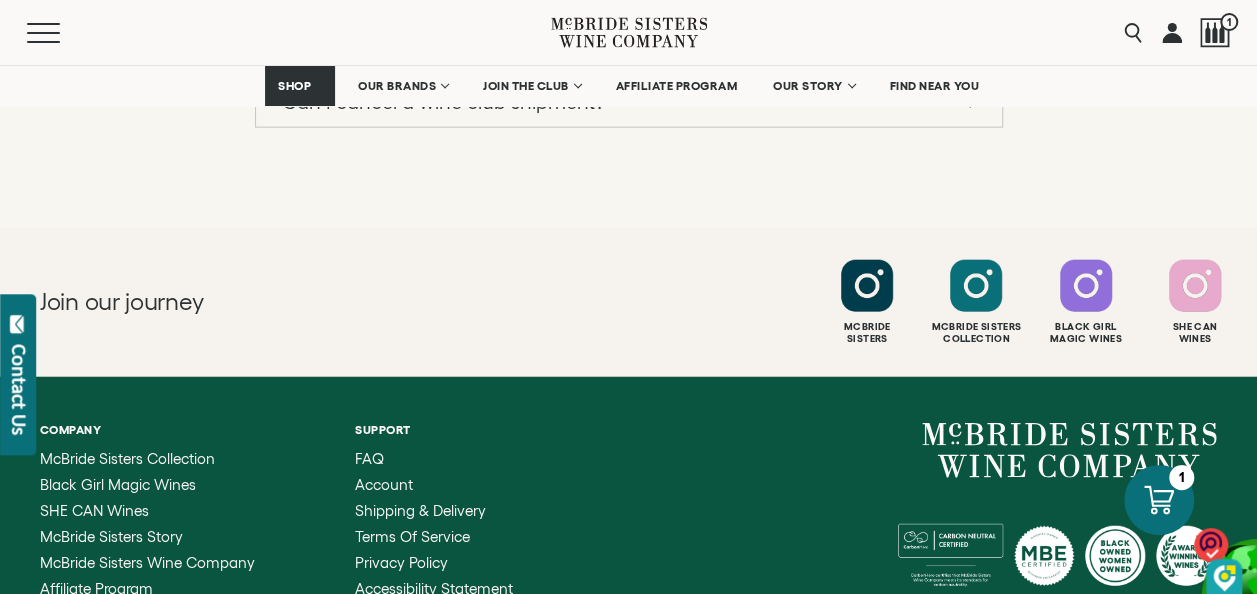 click on "Can I cancel a wine club shipment?" at bounding box center [629, 102] 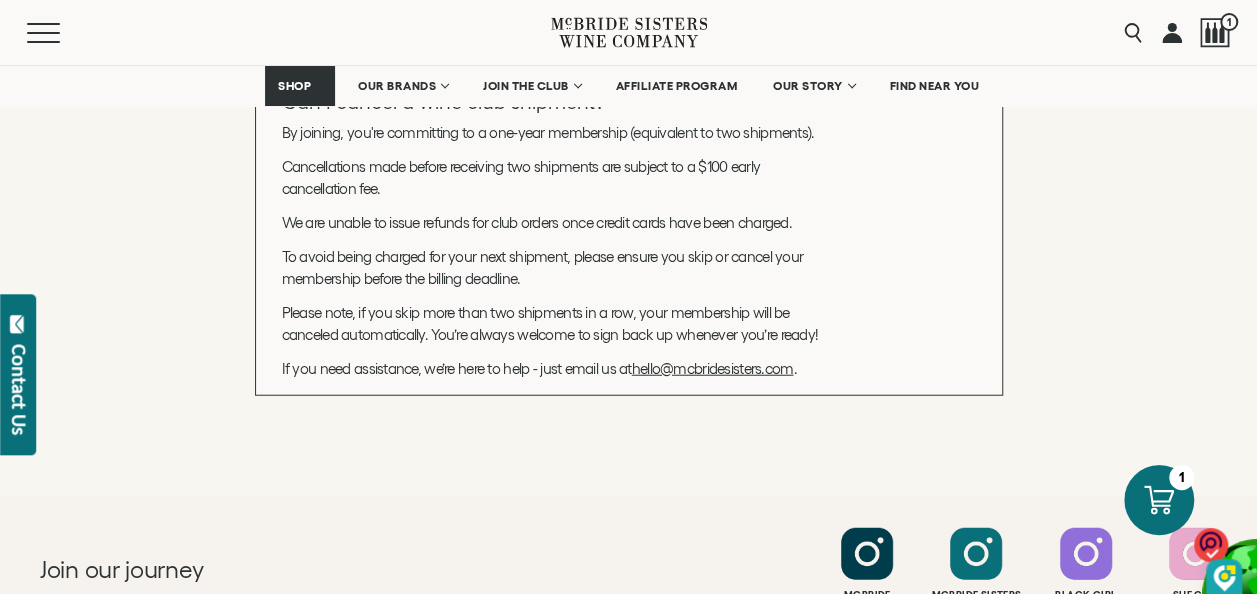click on "Can I cancel a wine club shipment?" at bounding box center [629, 102] 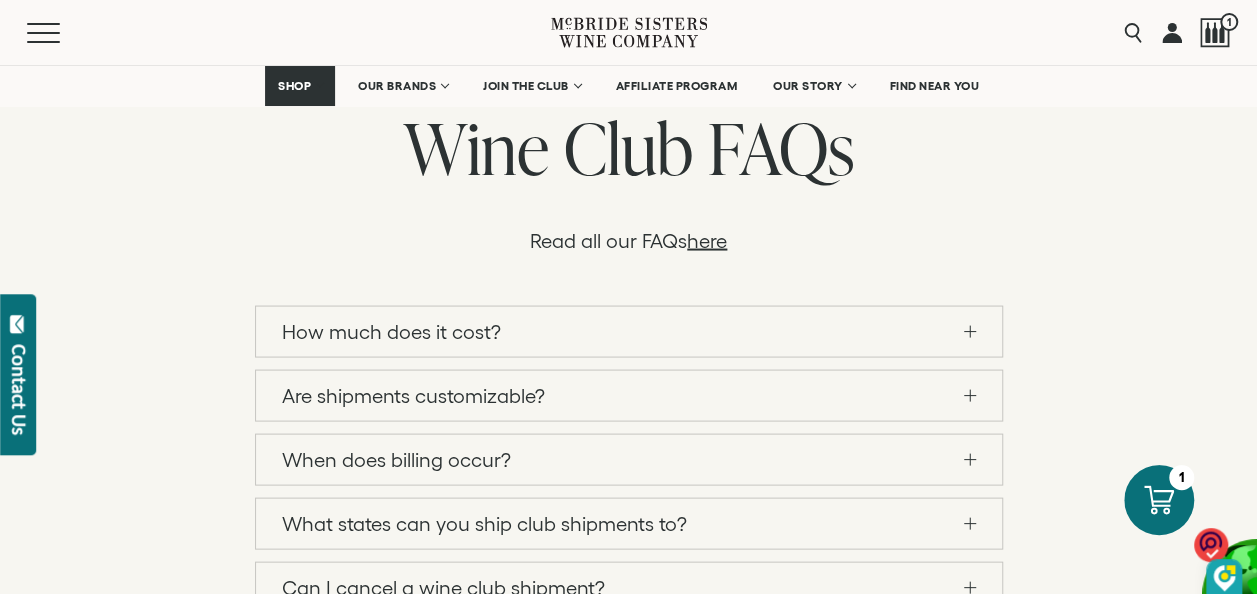 scroll, scrollTop: 1936, scrollLeft: 0, axis: vertical 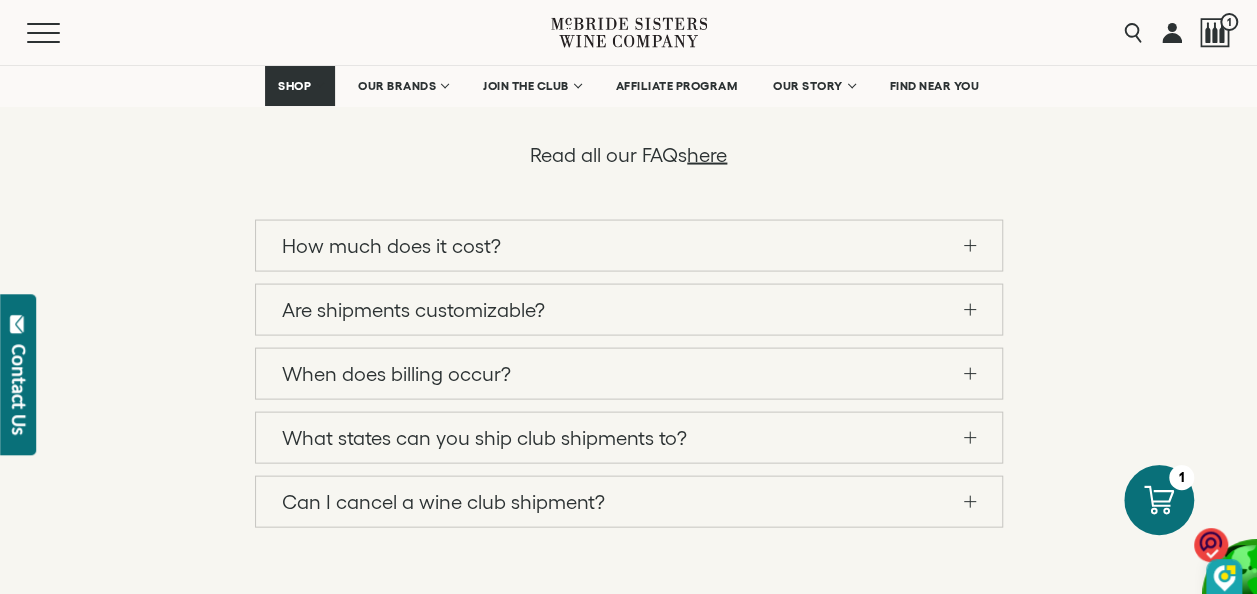 click on "How much does it cost?" at bounding box center (629, 246) 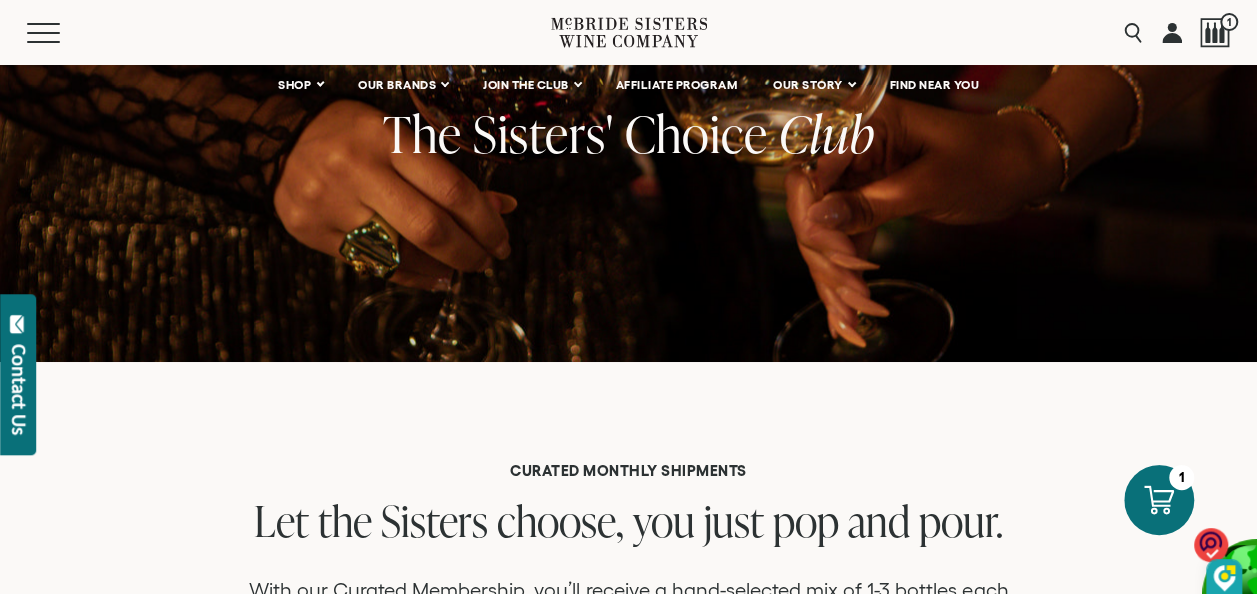 scroll, scrollTop: 0, scrollLeft: 0, axis: both 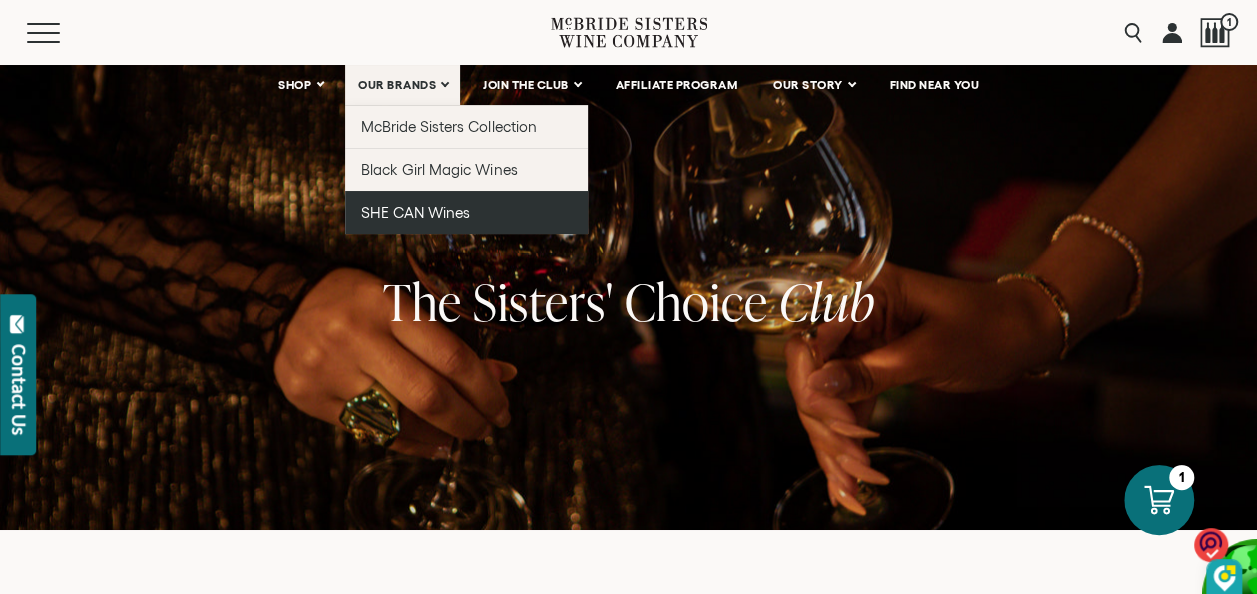 click on "SHE CAN Wines" at bounding box center (415, 212) 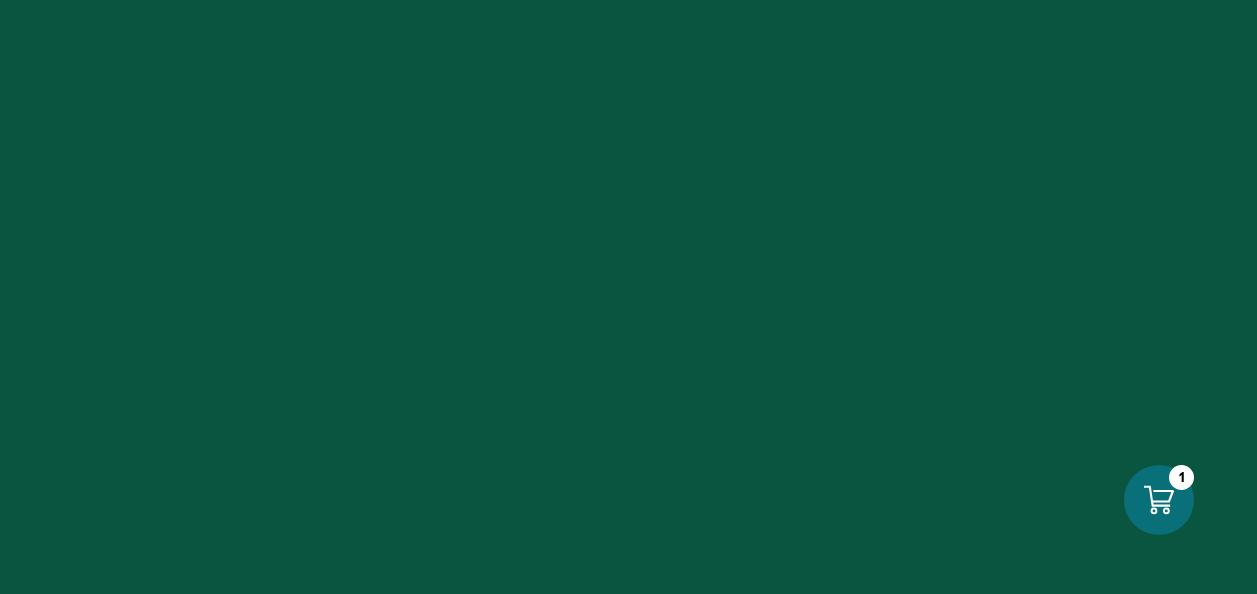 scroll, scrollTop: 0, scrollLeft: 0, axis: both 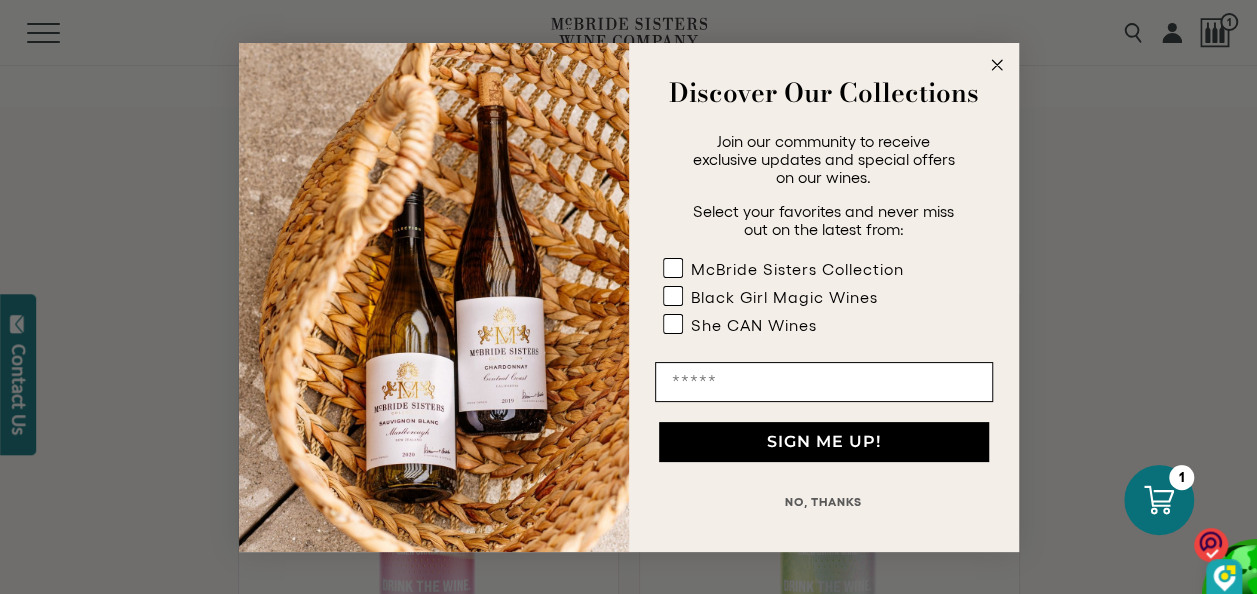 click 